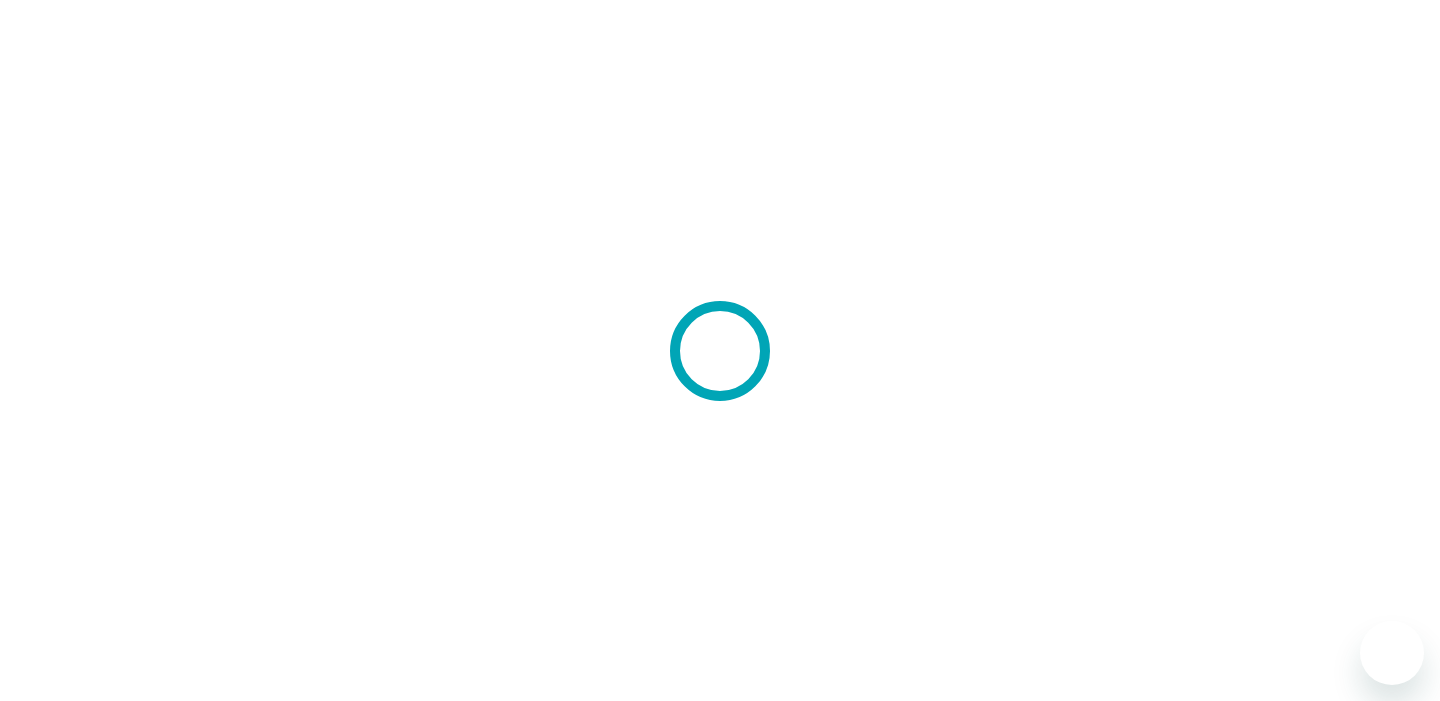 scroll, scrollTop: 0, scrollLeft: 0, axis: both 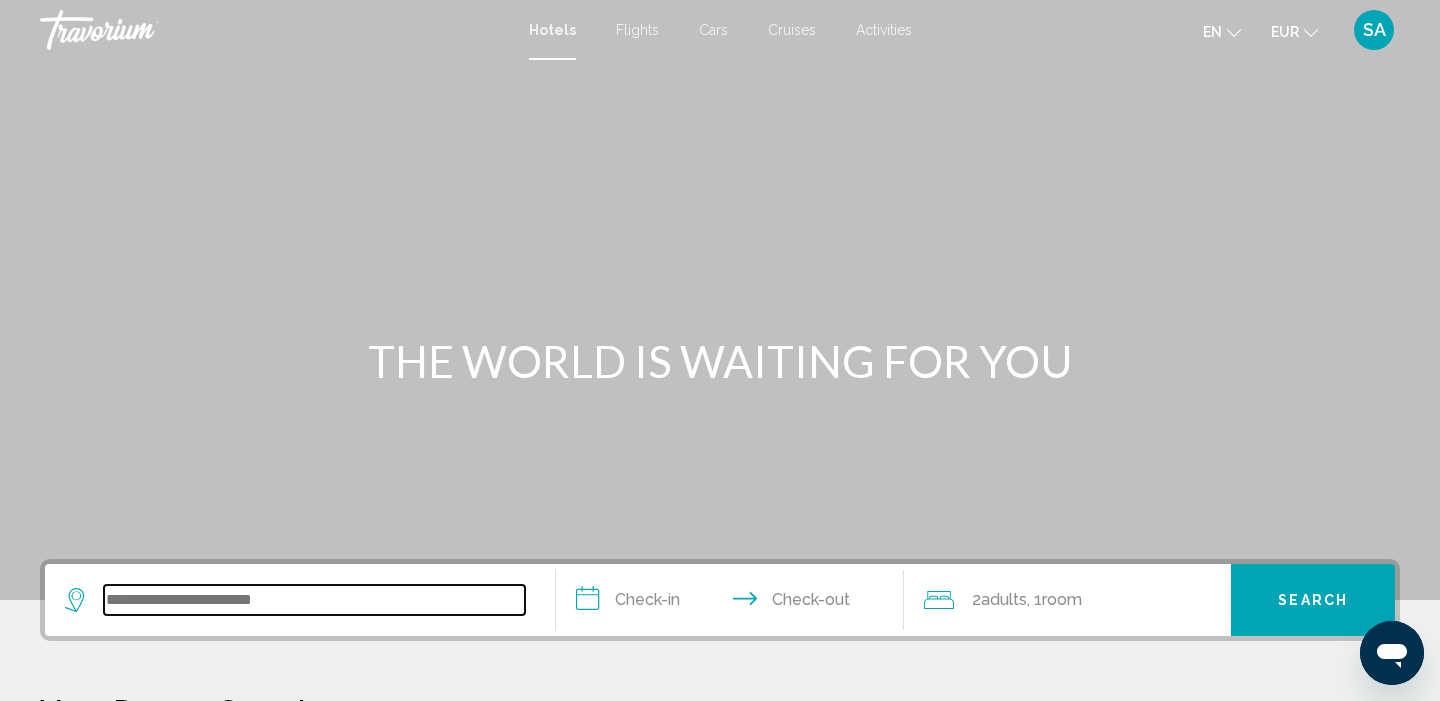 click at bounding box center (314, 600) 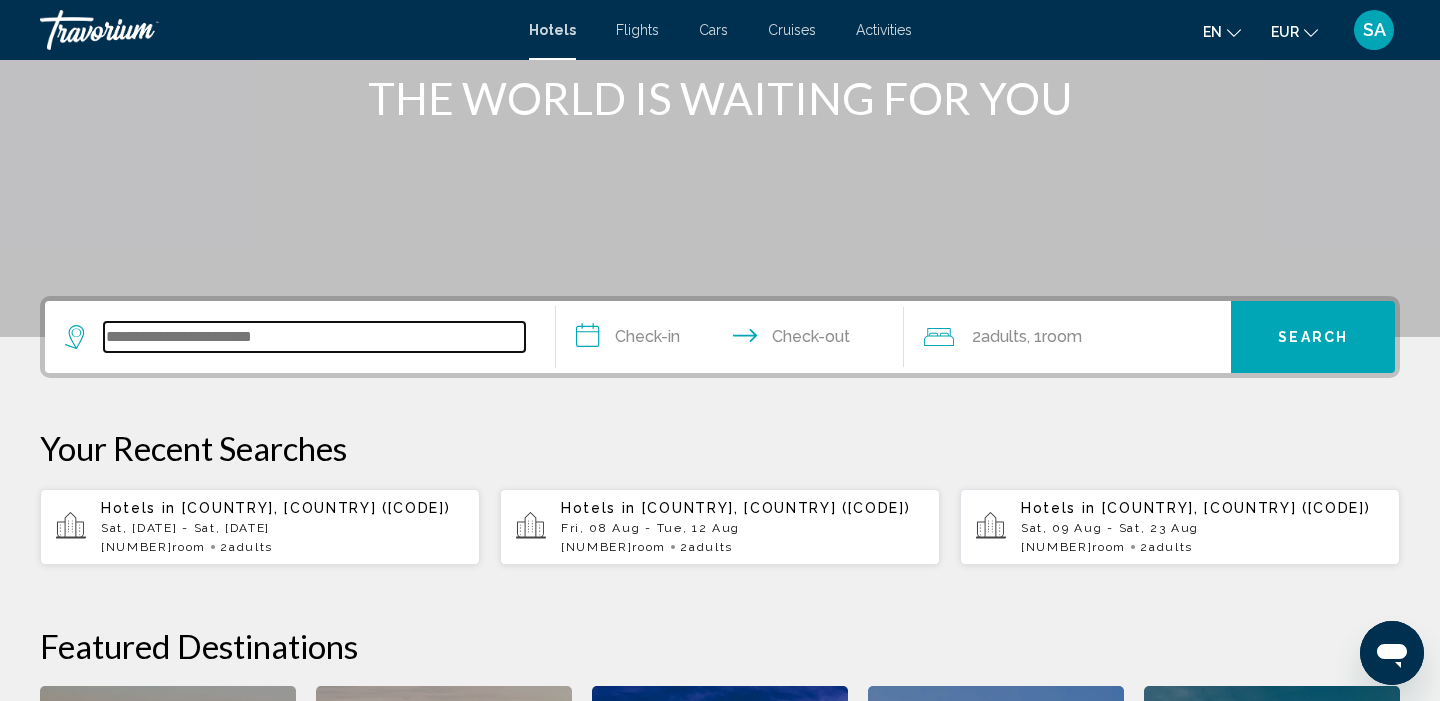scroll, scrollTop: 494, scrollLeft: 0, axis: vertical 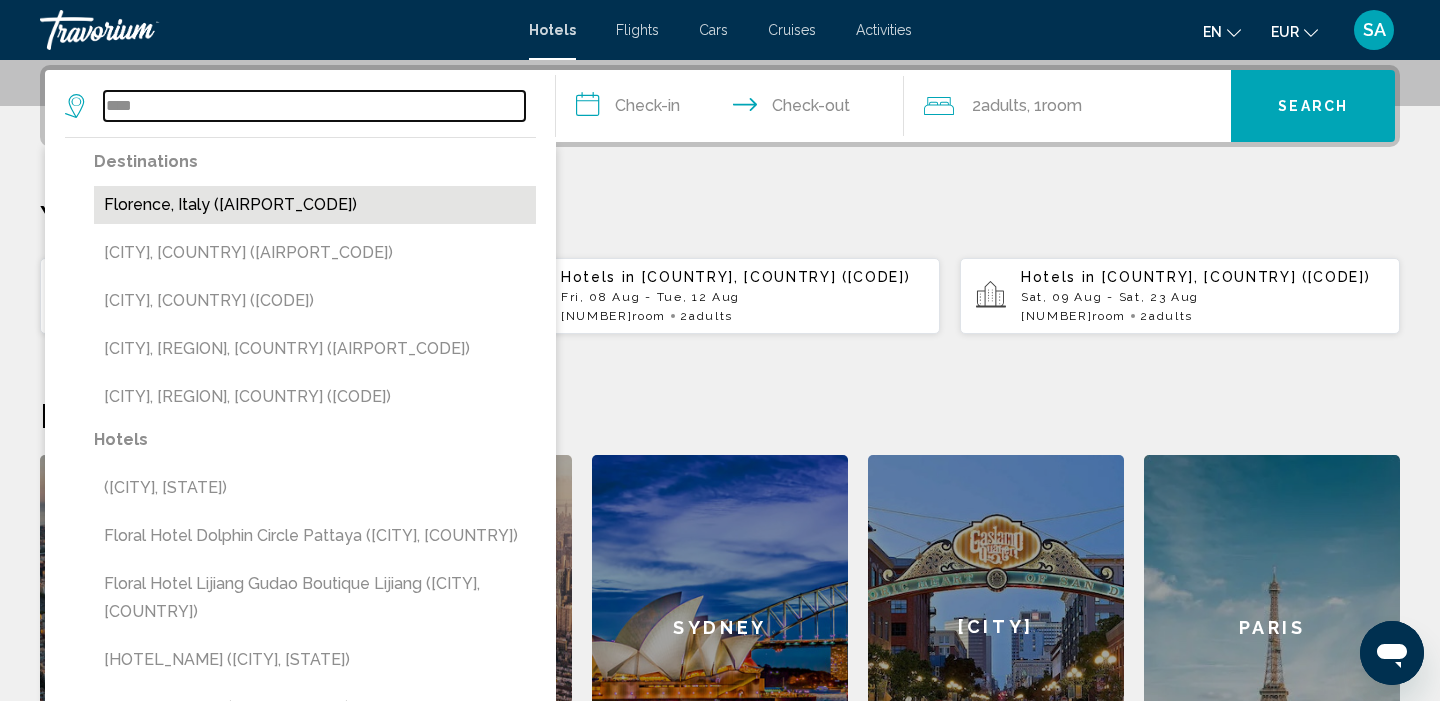 type on "****" 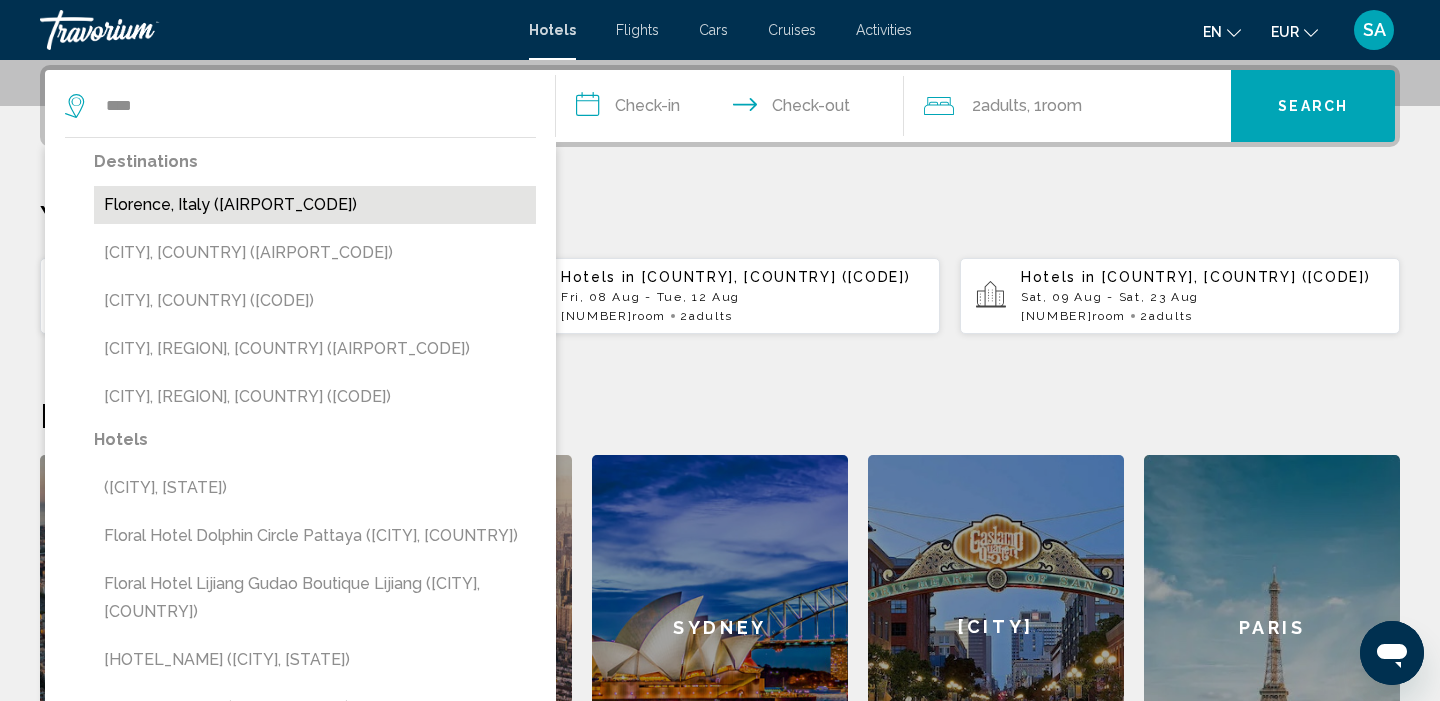 click on "Florence, Italy ([AIRPORT_CODE])" at bounding box center (315, 205) 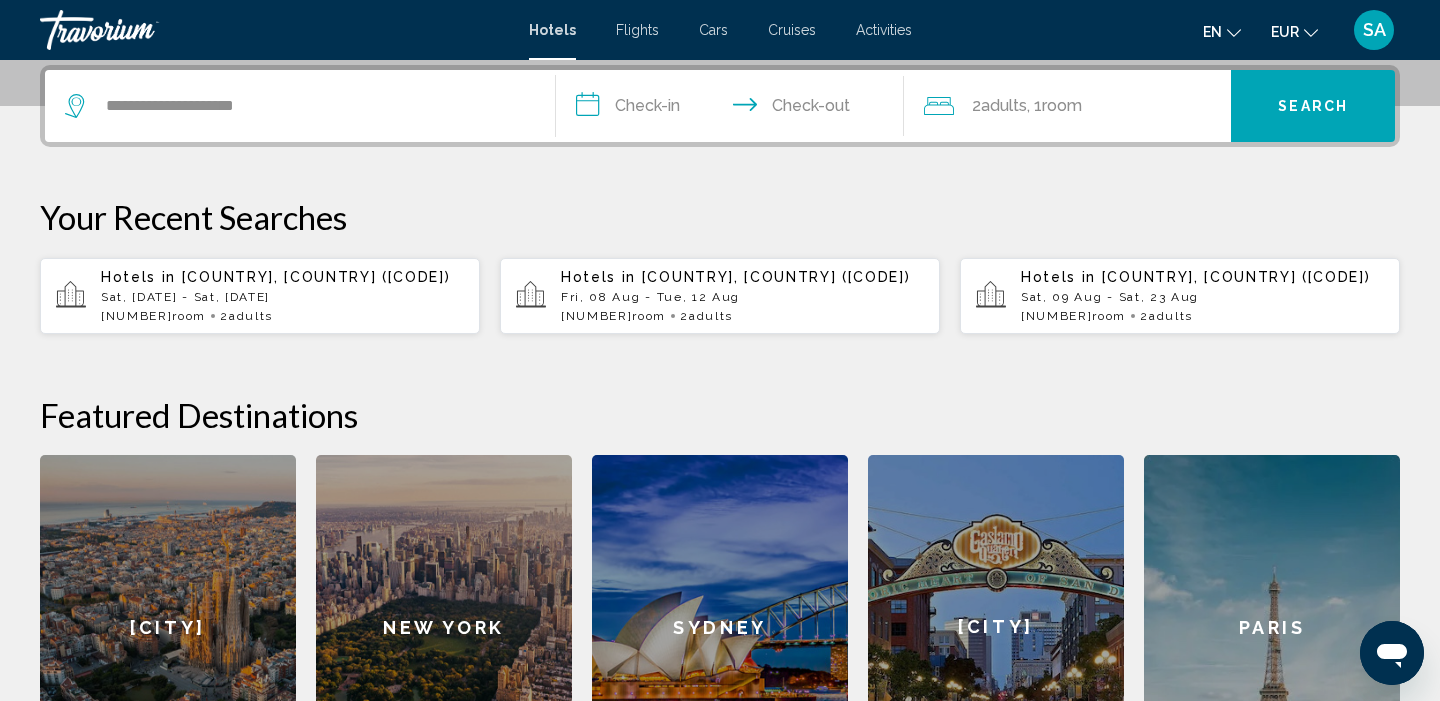 click on "**********" at bounding box center [734, 109] 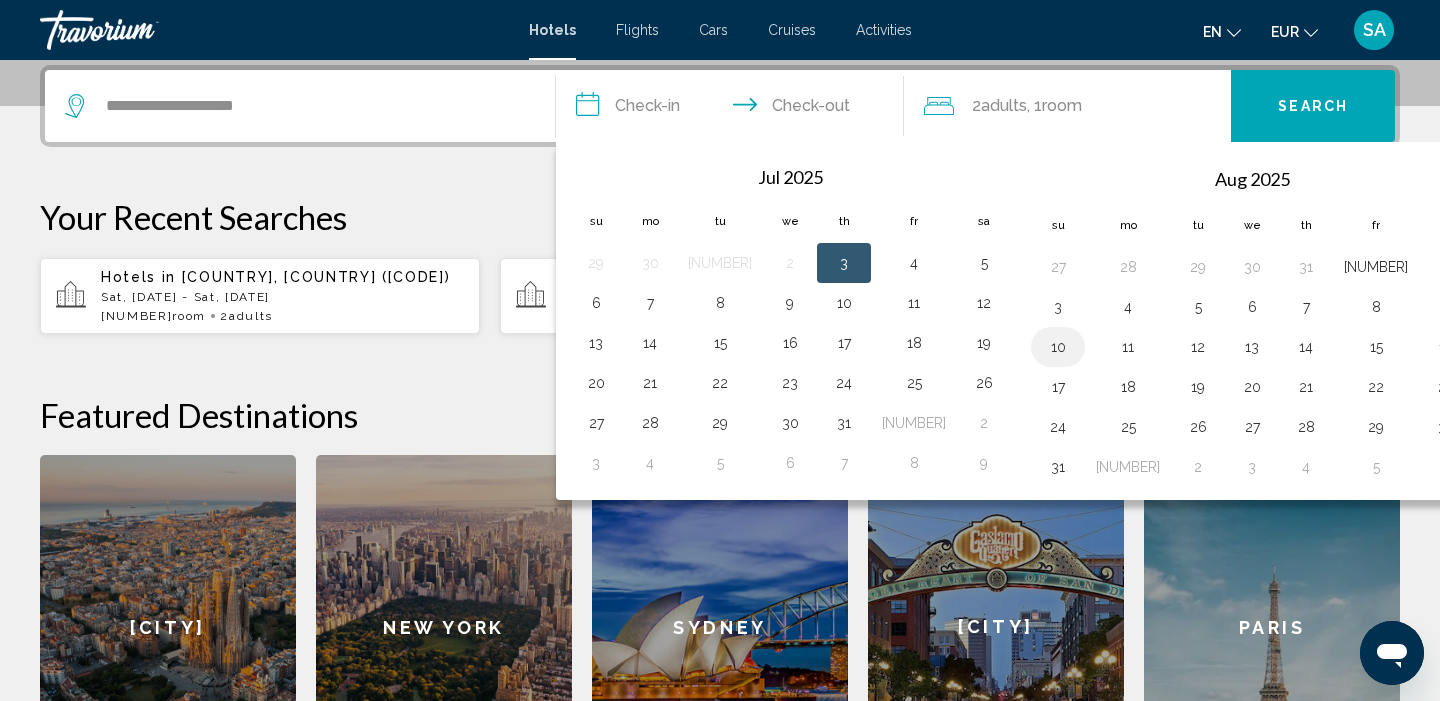 click on "10" at bounding box center (1058, 347) 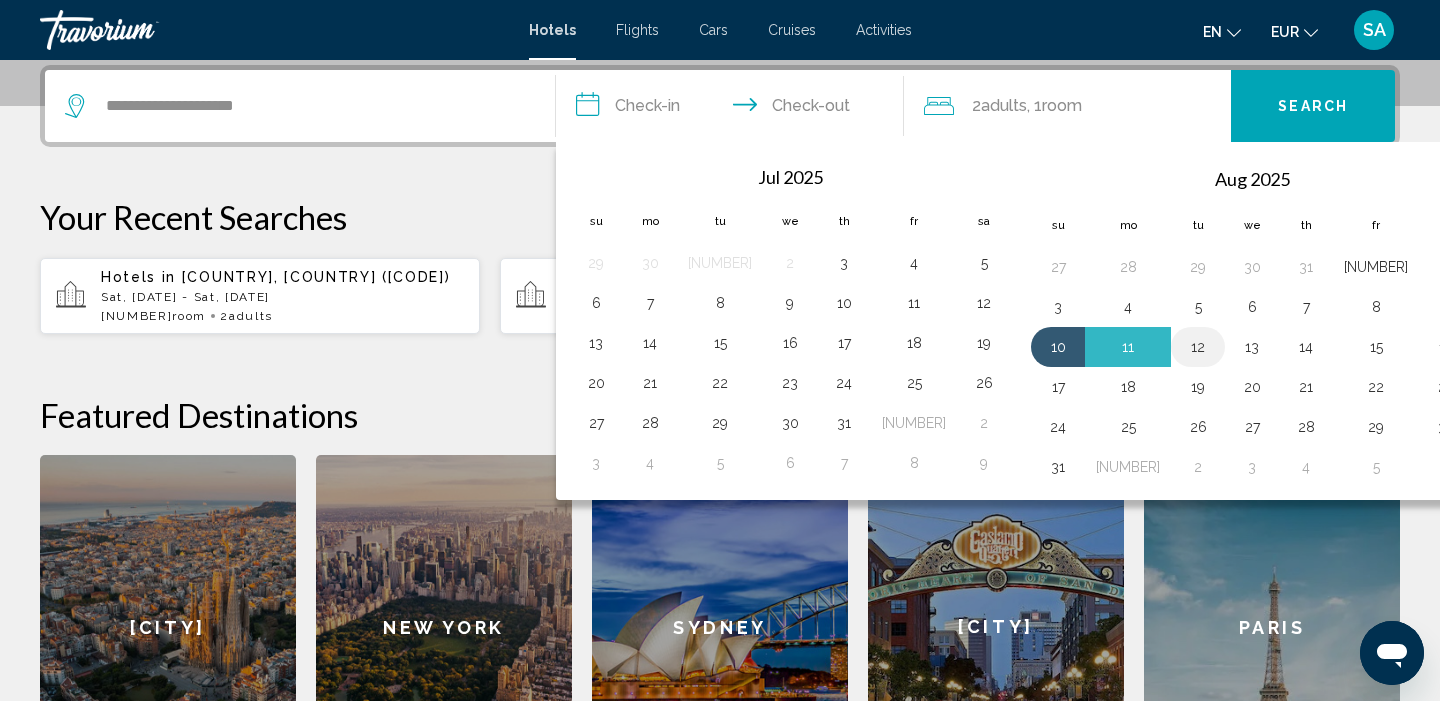 click on "12" at bounding box center (1198, 347) 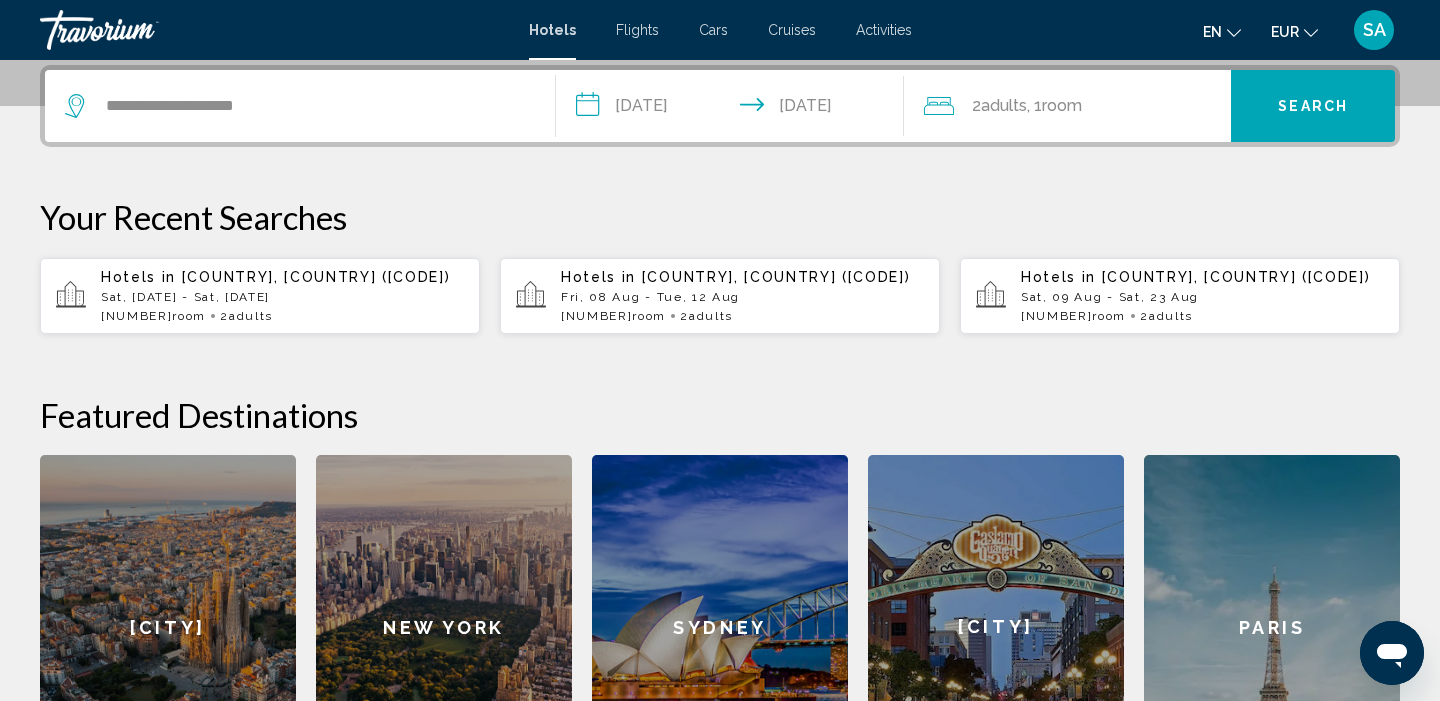 click on "Search" at bounding box center [1313, 107] 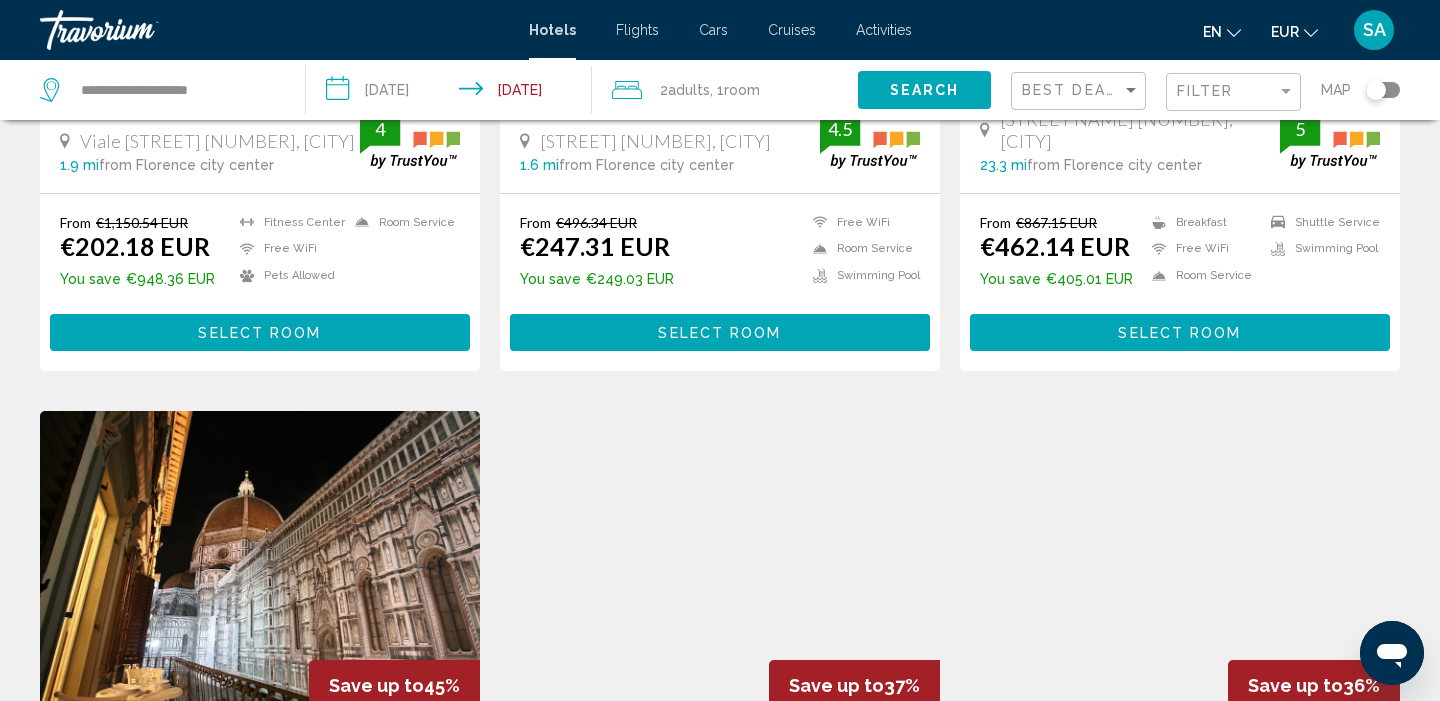 scroll, scrollTop: 0, scrollLeft: 0, axis: both 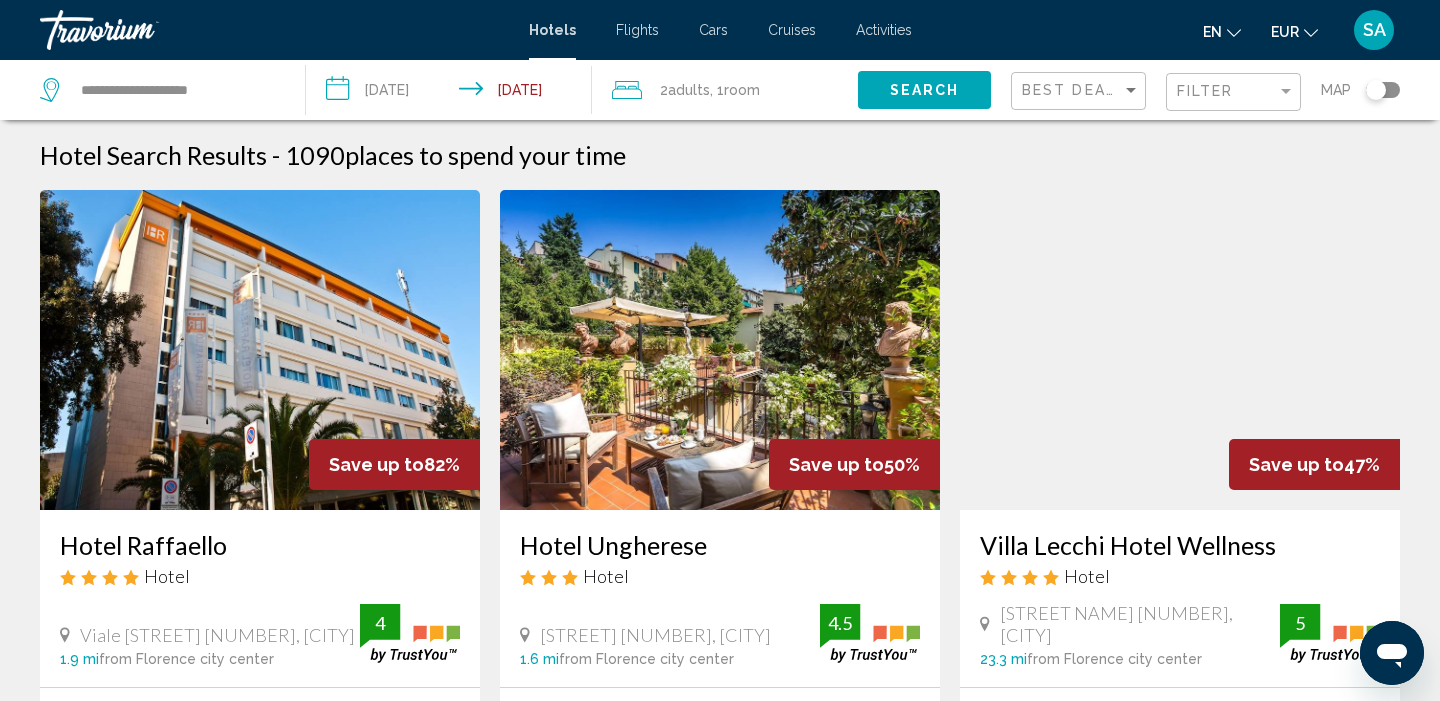 click on "Adults" at bounding box center [689, 90] 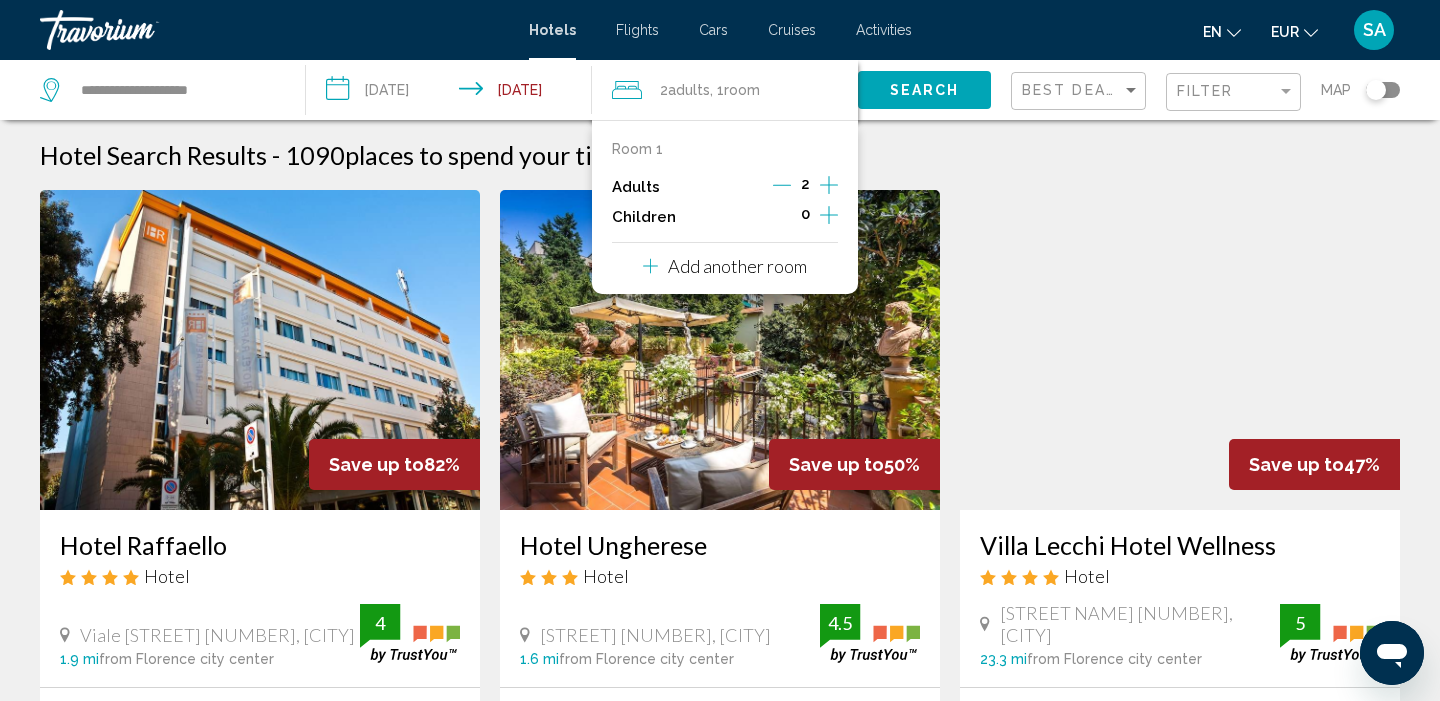 click at bounding box center [829, 215] 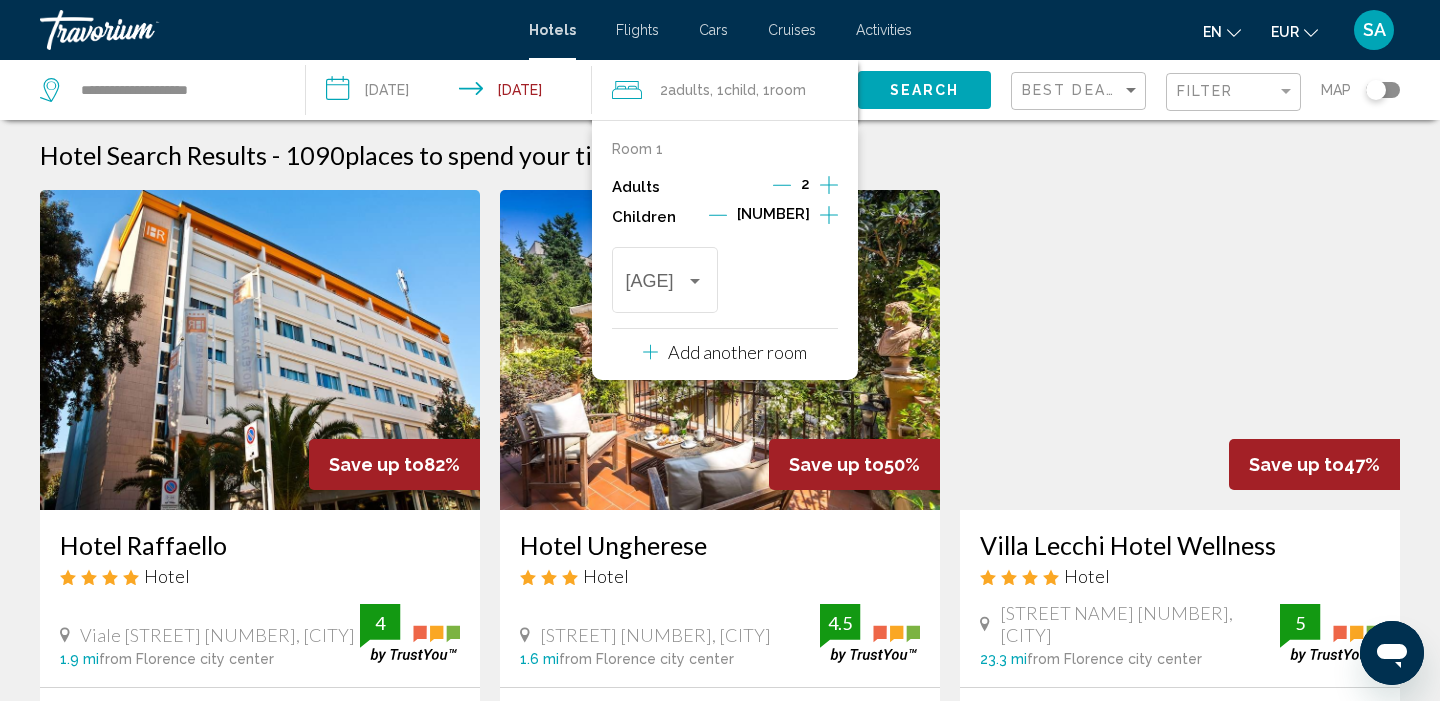 click at bounding box center (829, 215) 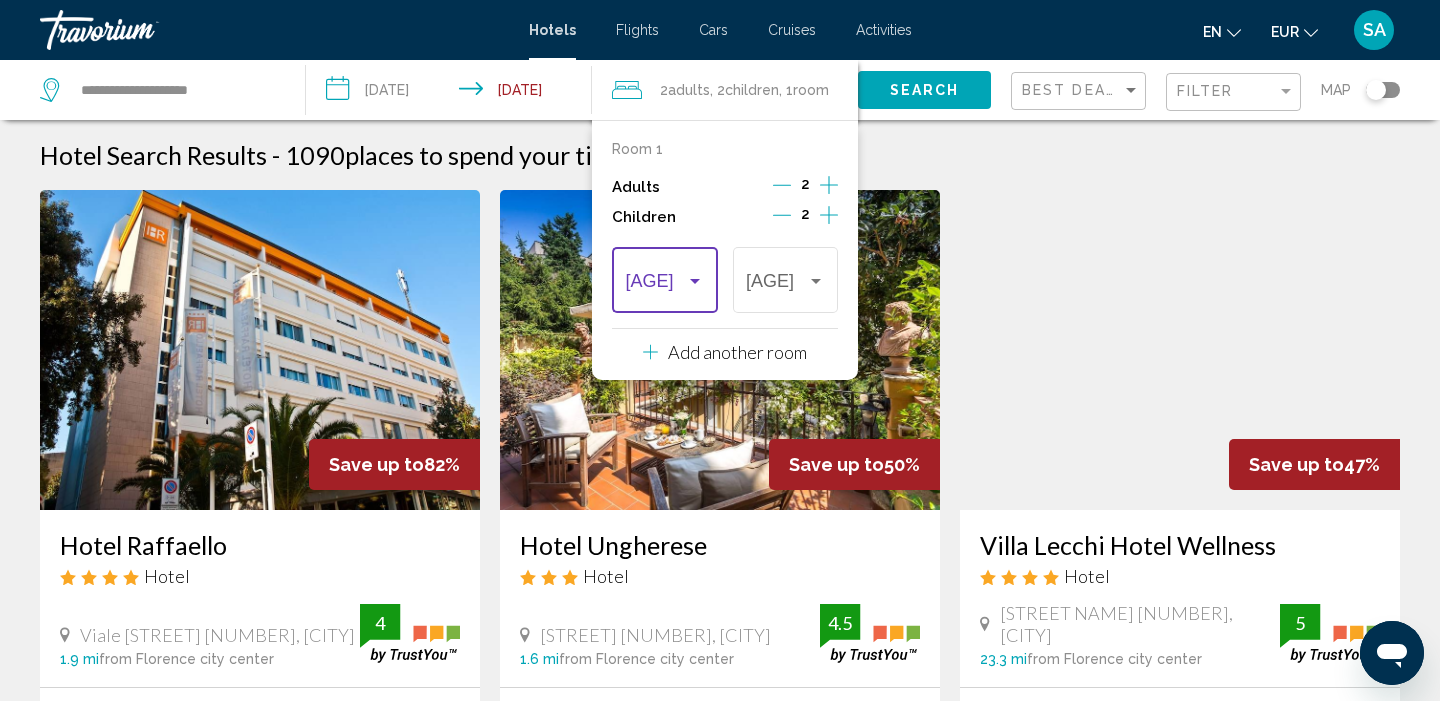 click at bounding box center [695, 281] 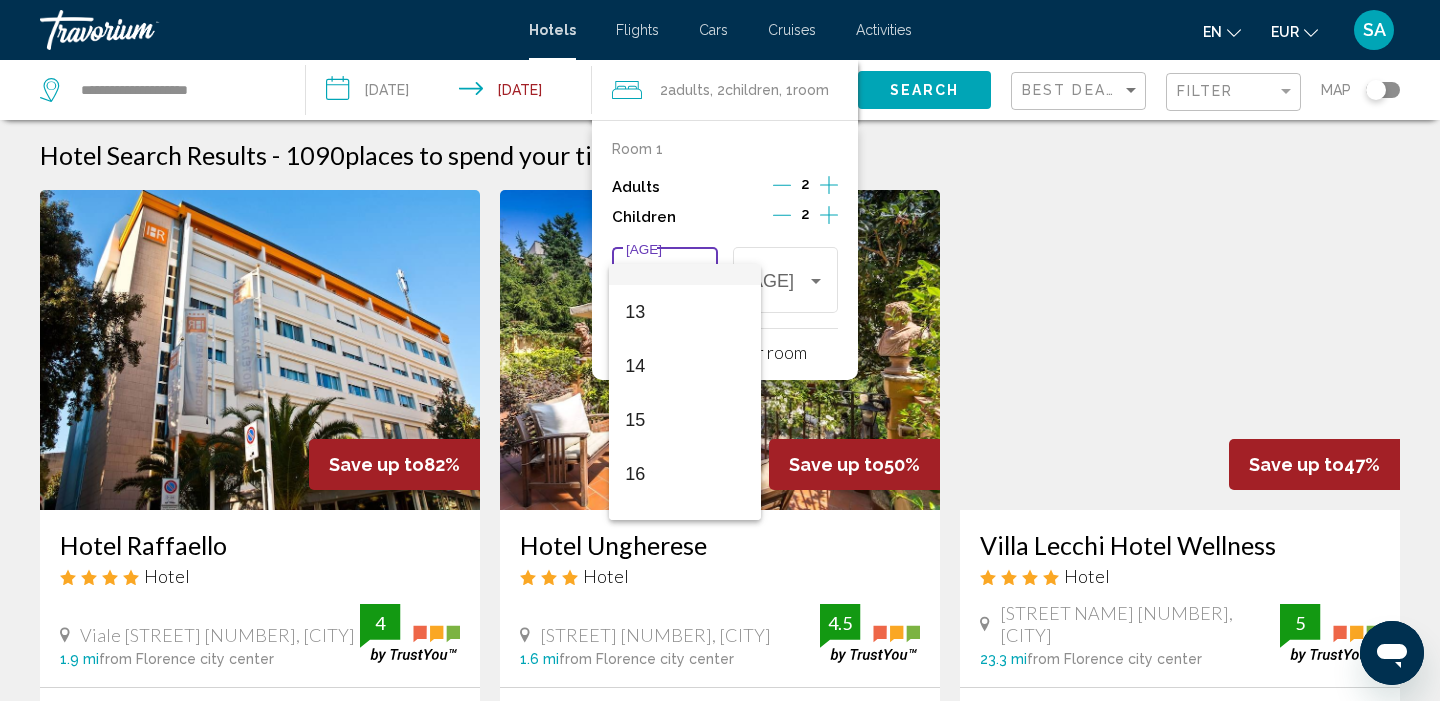 scroll, scrollTop: 686, scrollLeft: 0, axis: vertical 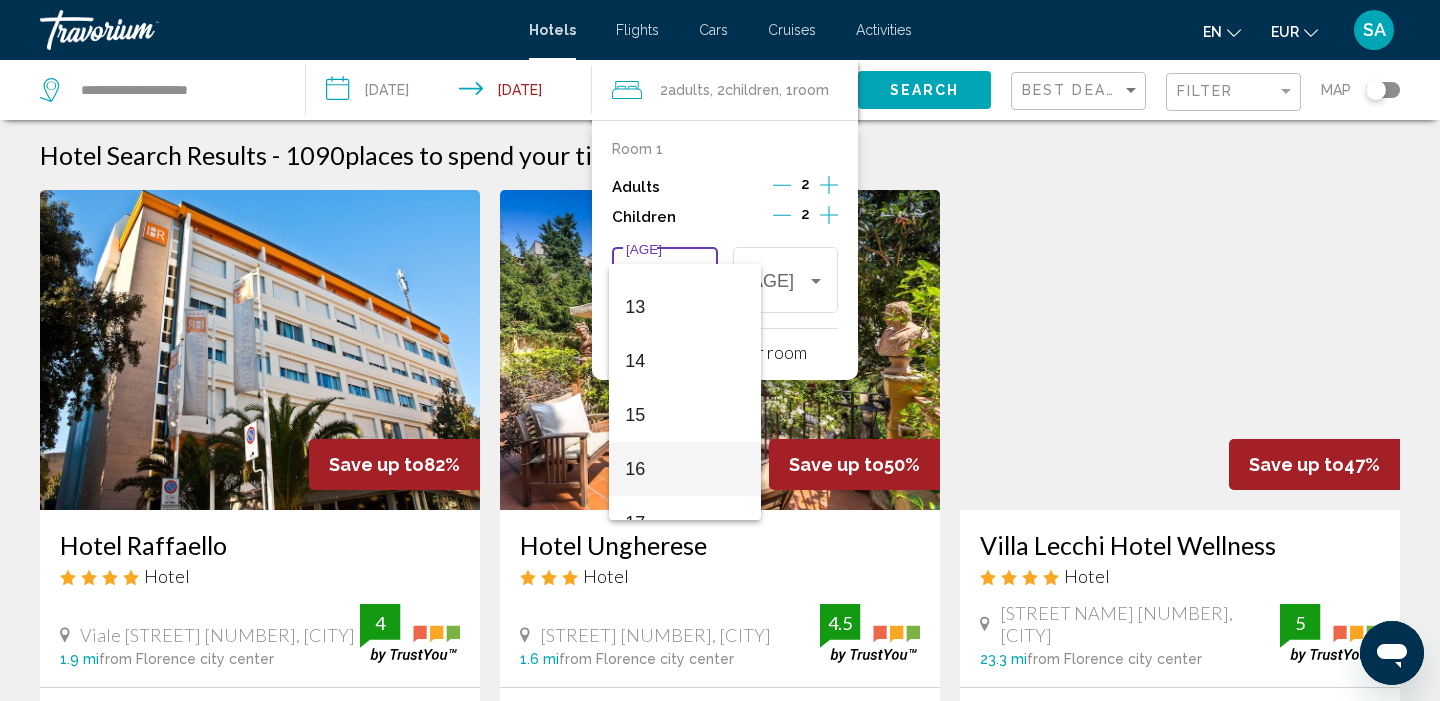 click on "16" at bounding box center [685, 469] 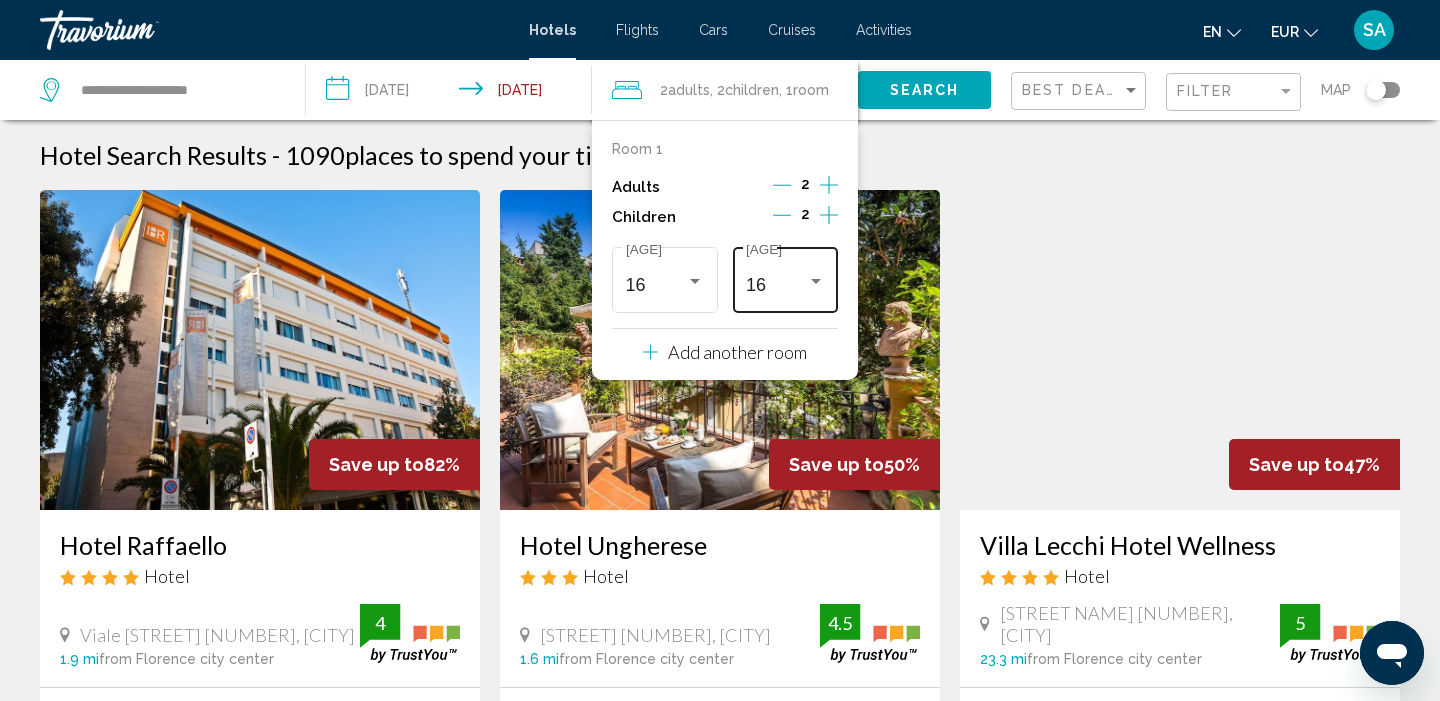 click on "[AGE] Age" at bounding box center [785, 277] 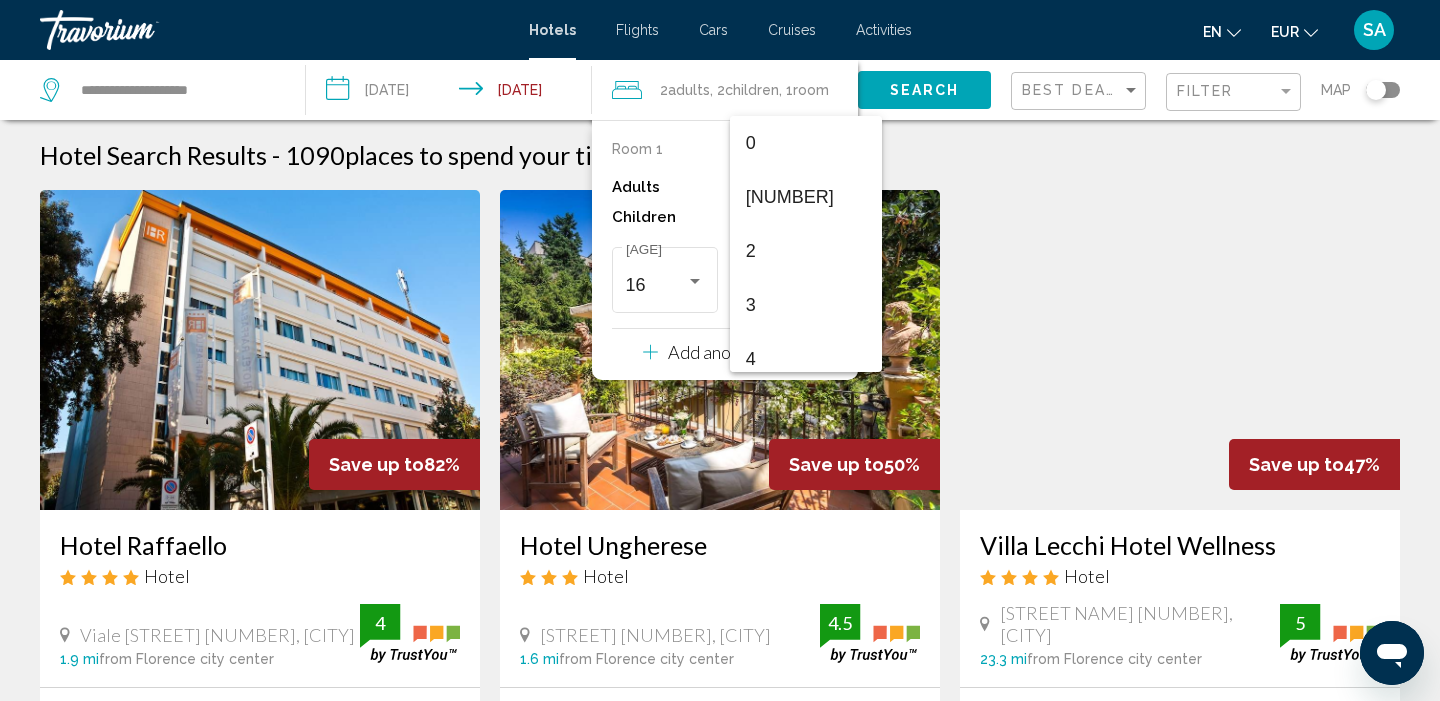scroll, scrollTop: 716, scrollLeft: 0, axis: vertical 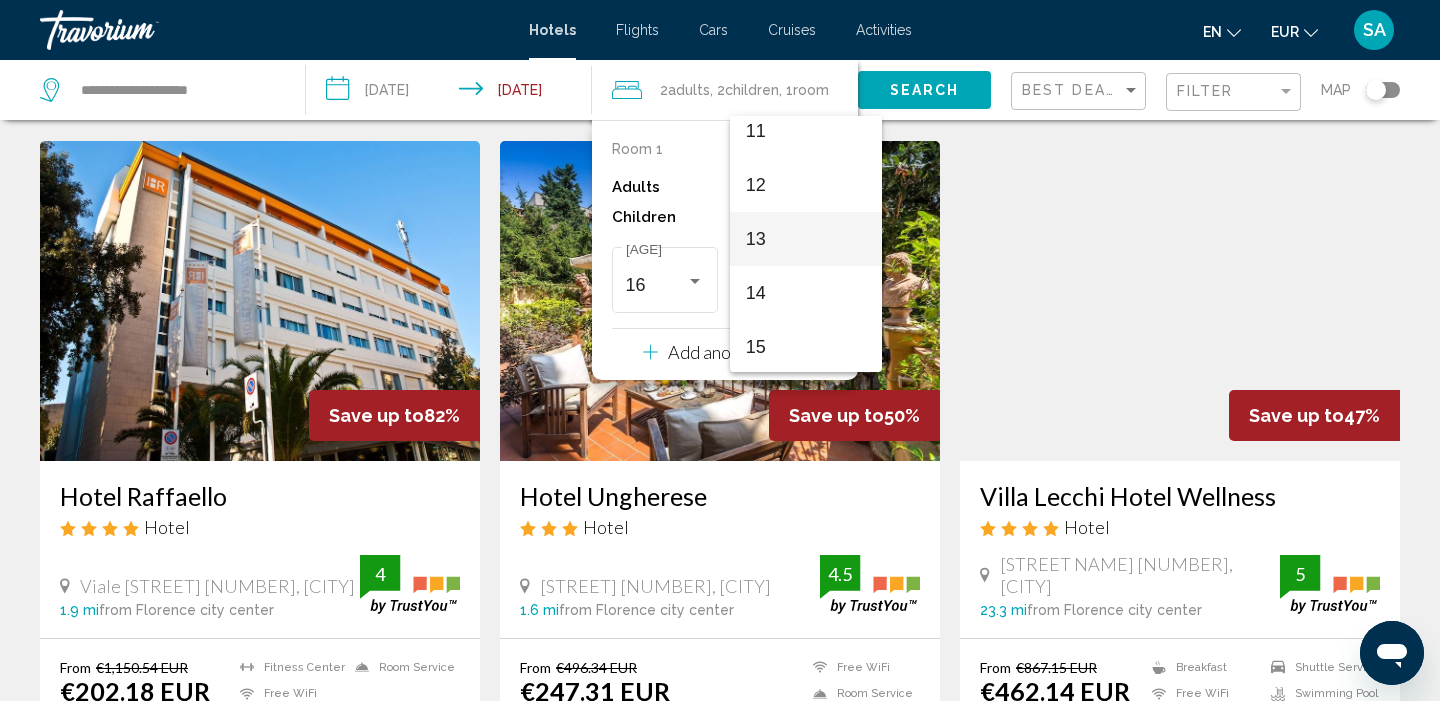 click on "13" at bounding box center [806, 239] 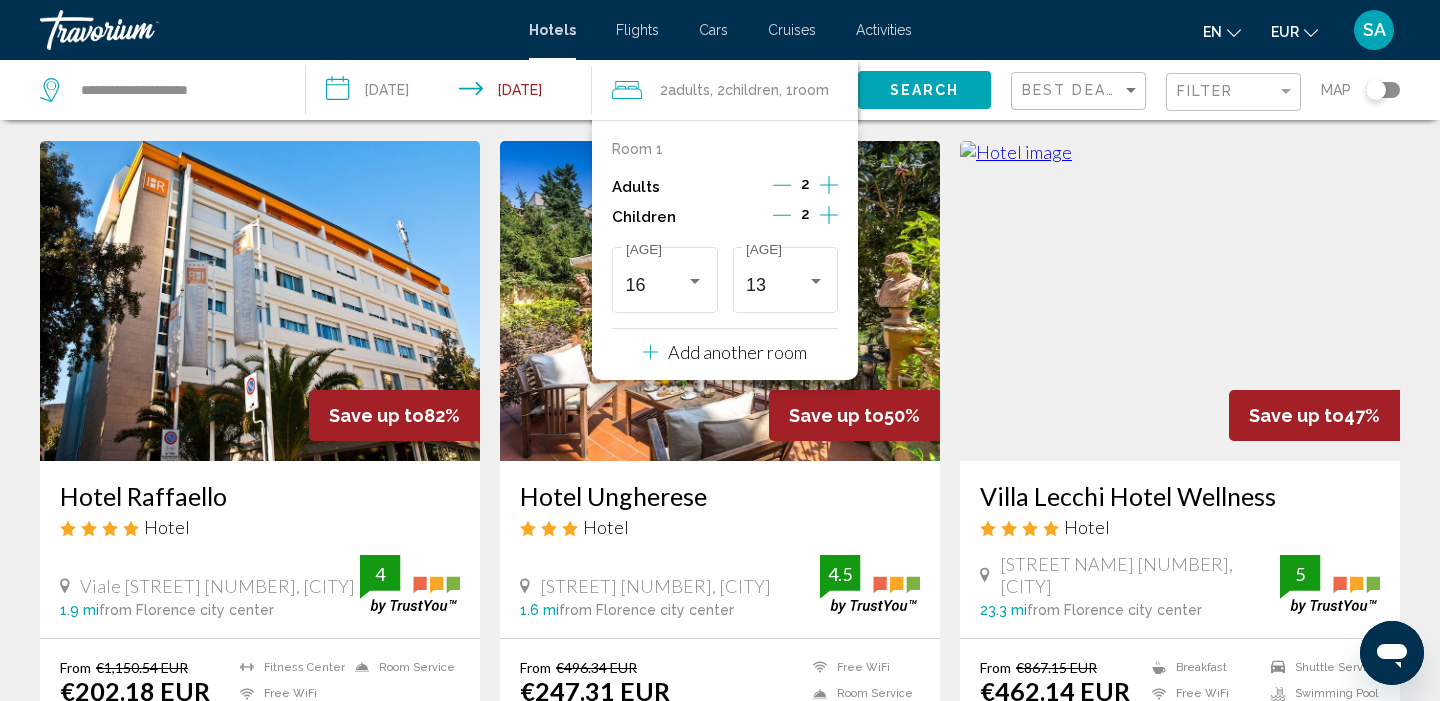 click on "Search" at bounding box center (925, 91) 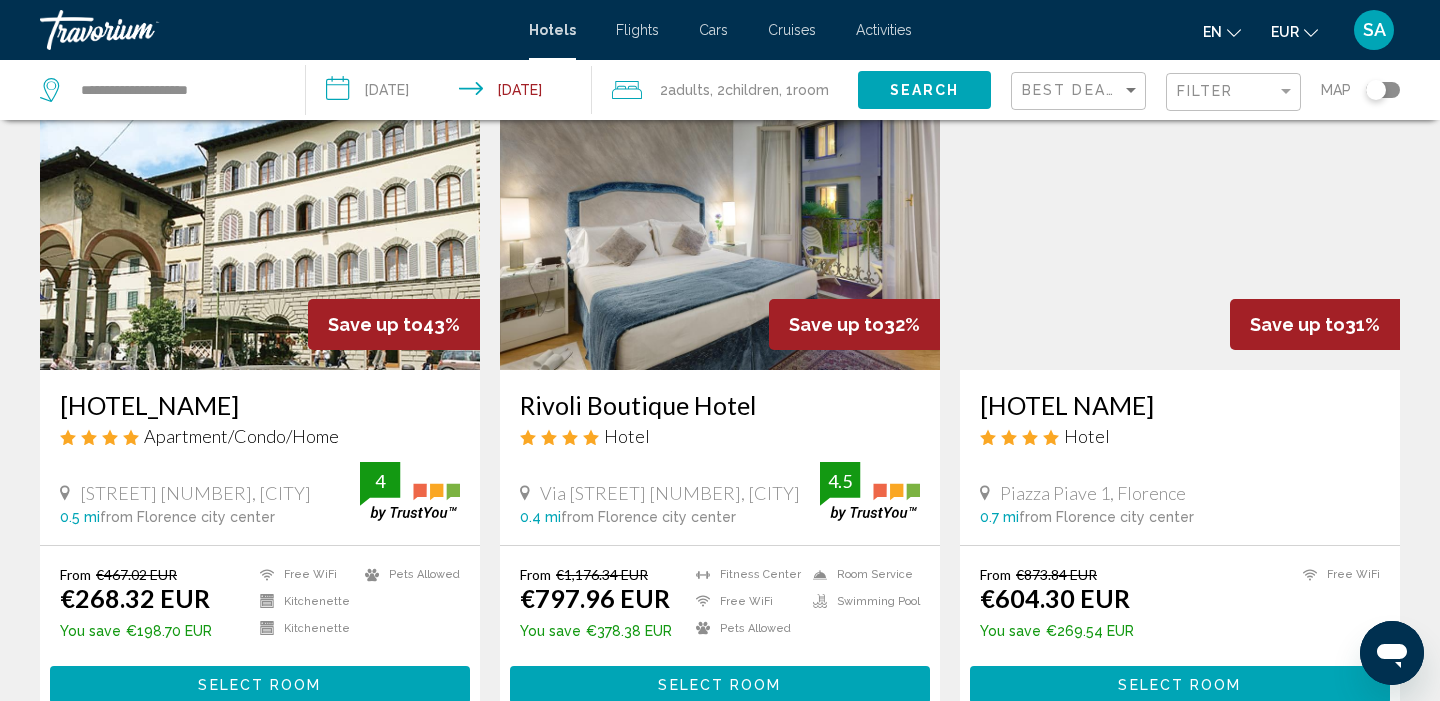 scroll, scrollTop: 137, scrollLeft: 0, axis: vertical 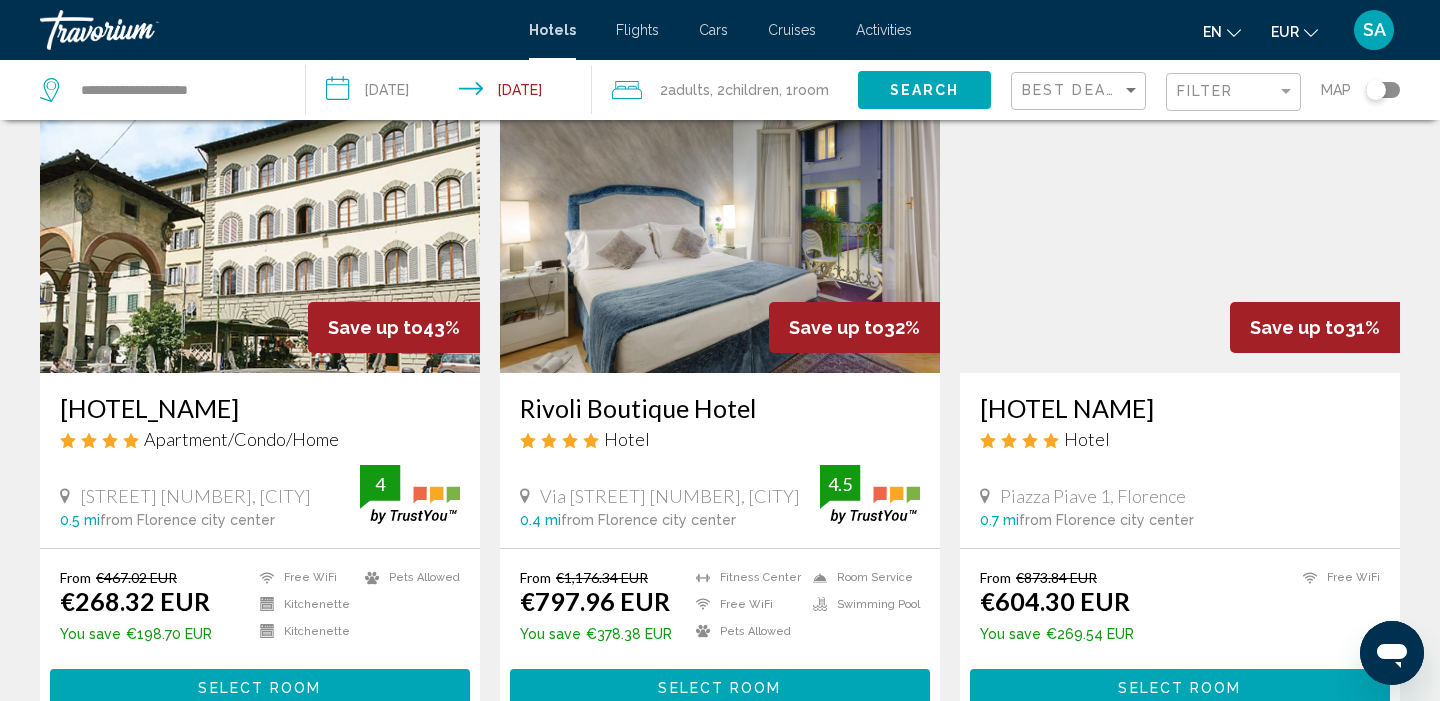 click on "Save up to" at bounding box center [375, 327] 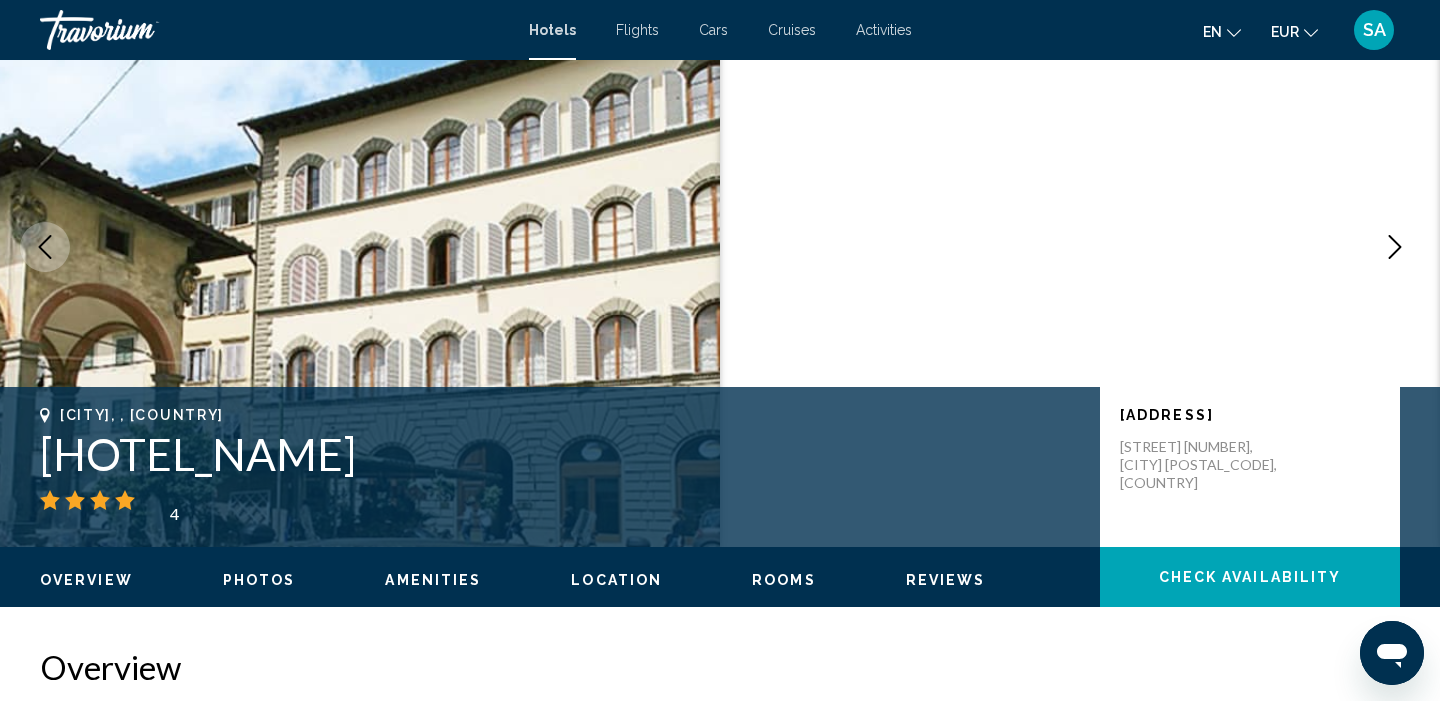 scroll, scrollTop: 129, scrollLeft: 0, axis: vertical 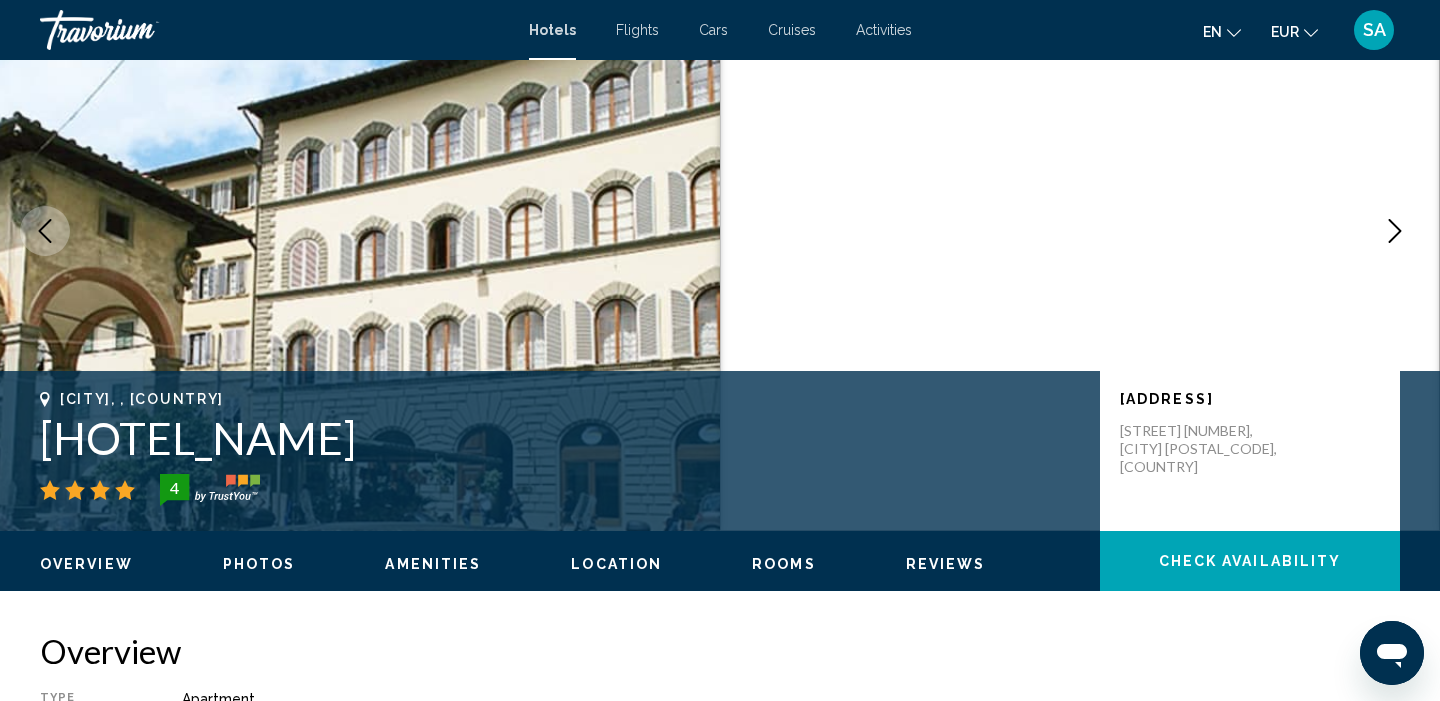 click at bounding box center (1395, 231) 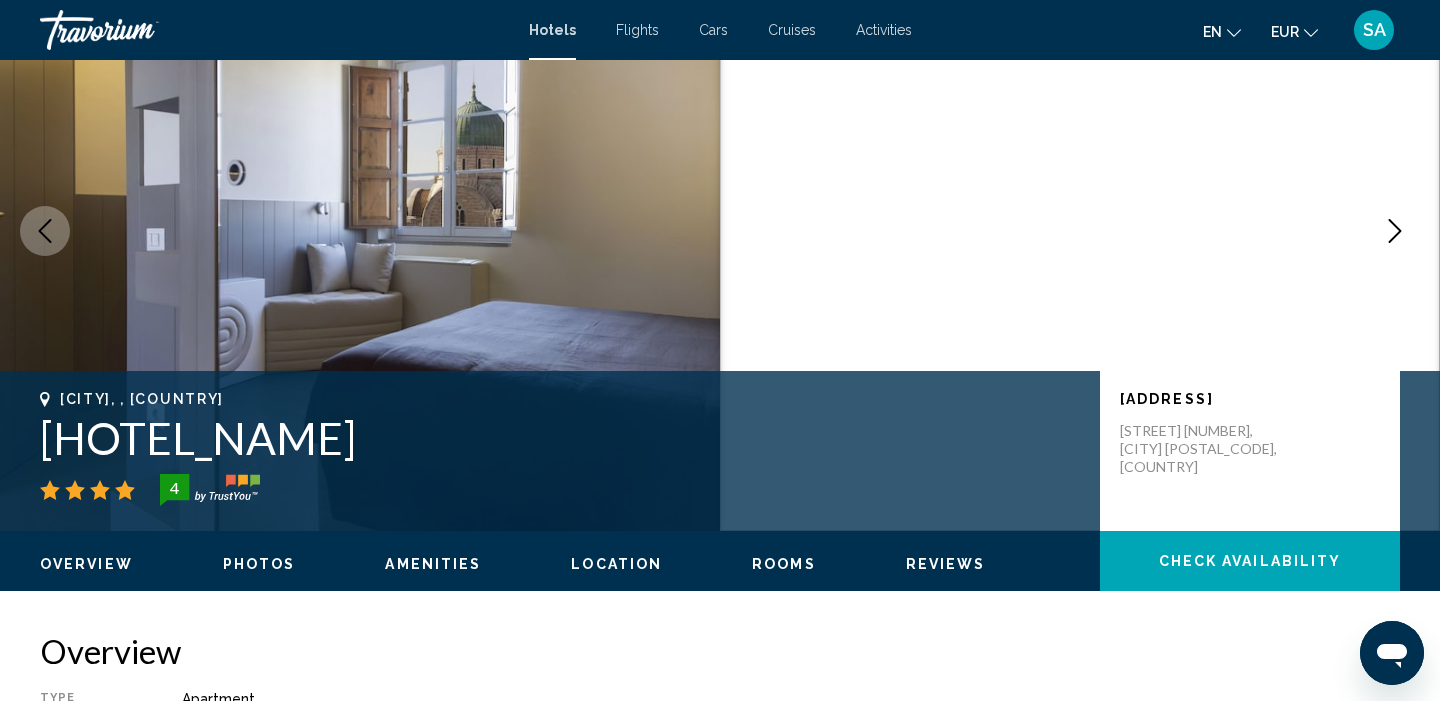 click at bounding box center [1395, 231] 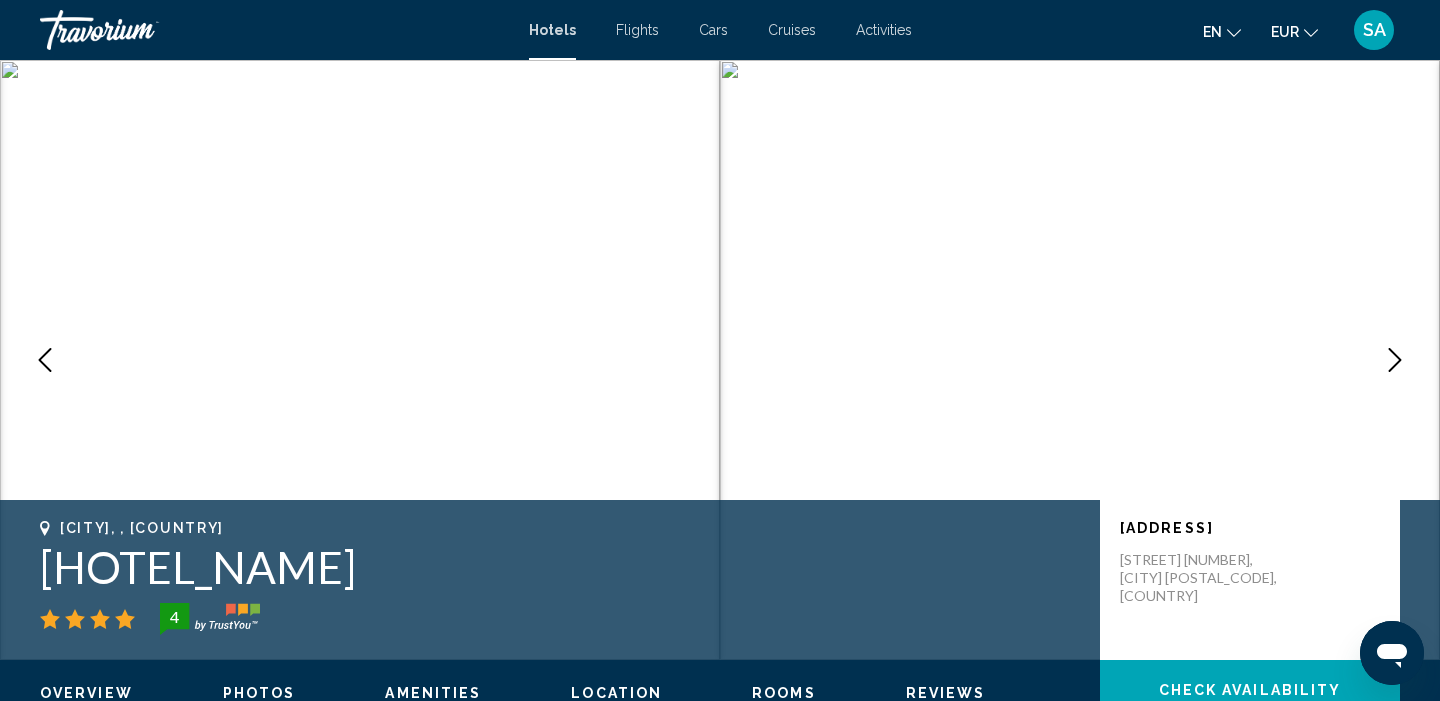 scroll, scrollTop: 0, scrollLeft: 0, axis: both 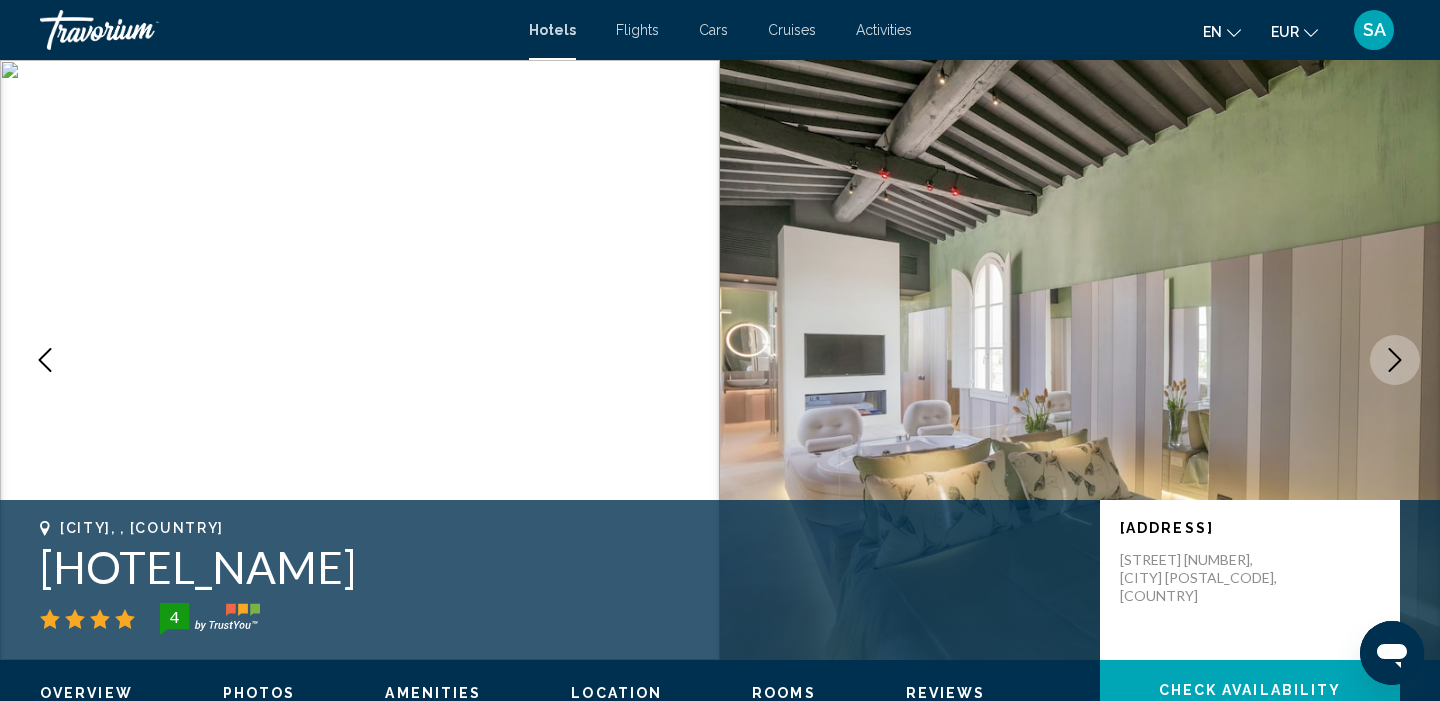 click at bounding box center [1395, 360] 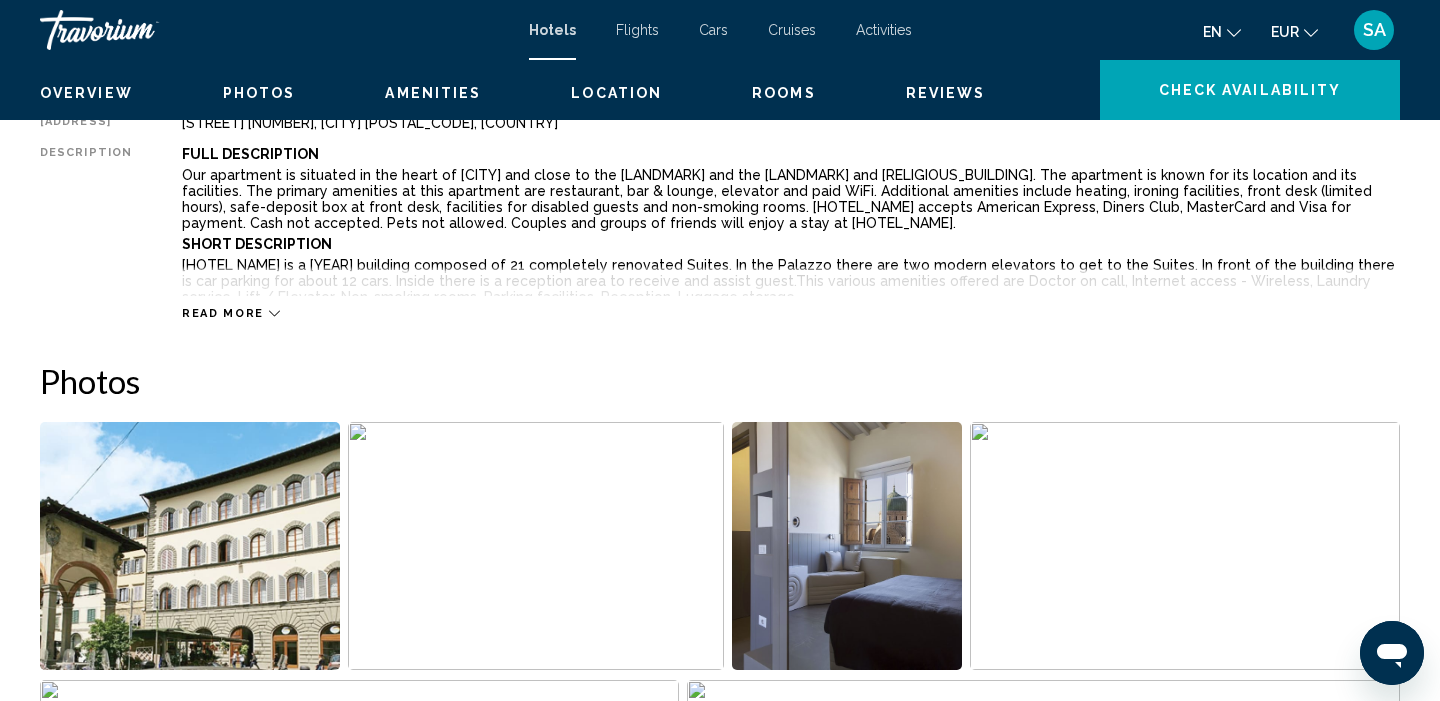 scroll, scrollTop: 378, scrollLeft: 0, axis: vertical 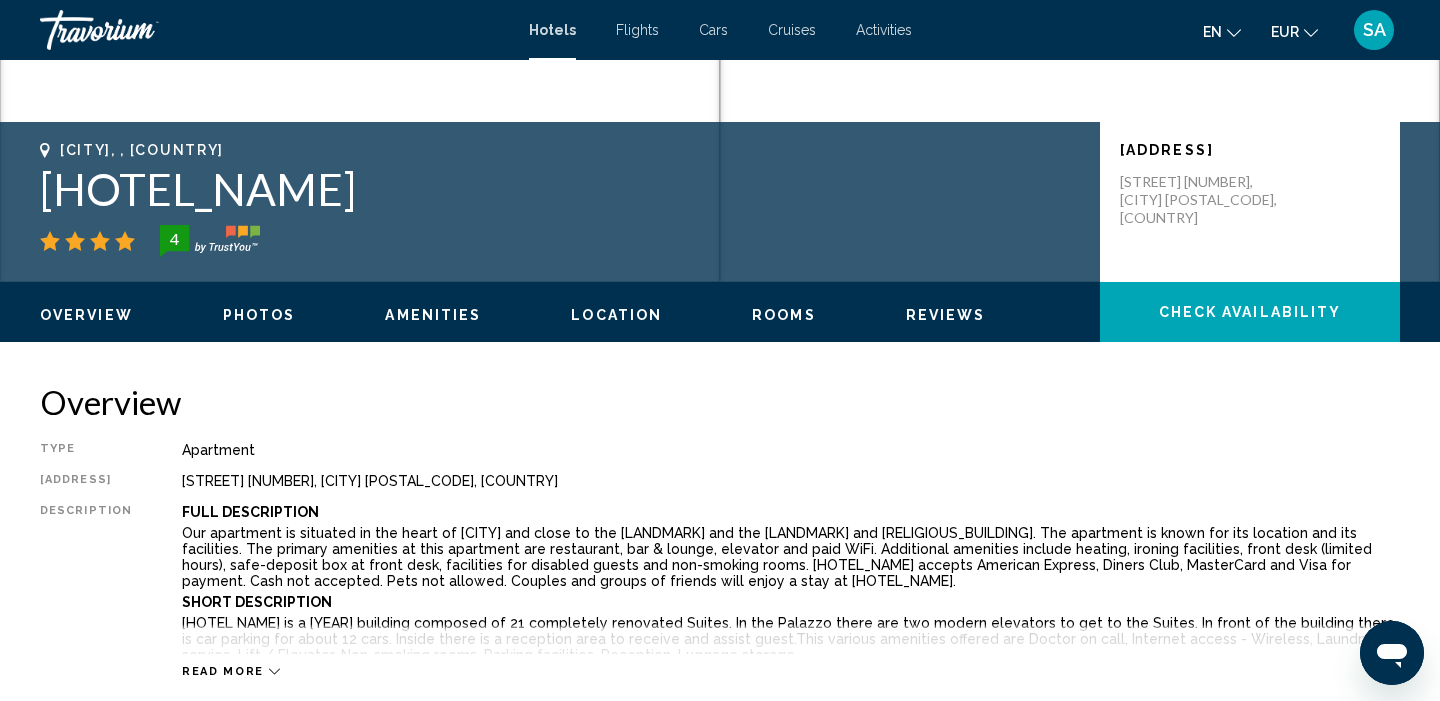 click on "[HOTEL_NAME]" at bounding box center (560, 189) 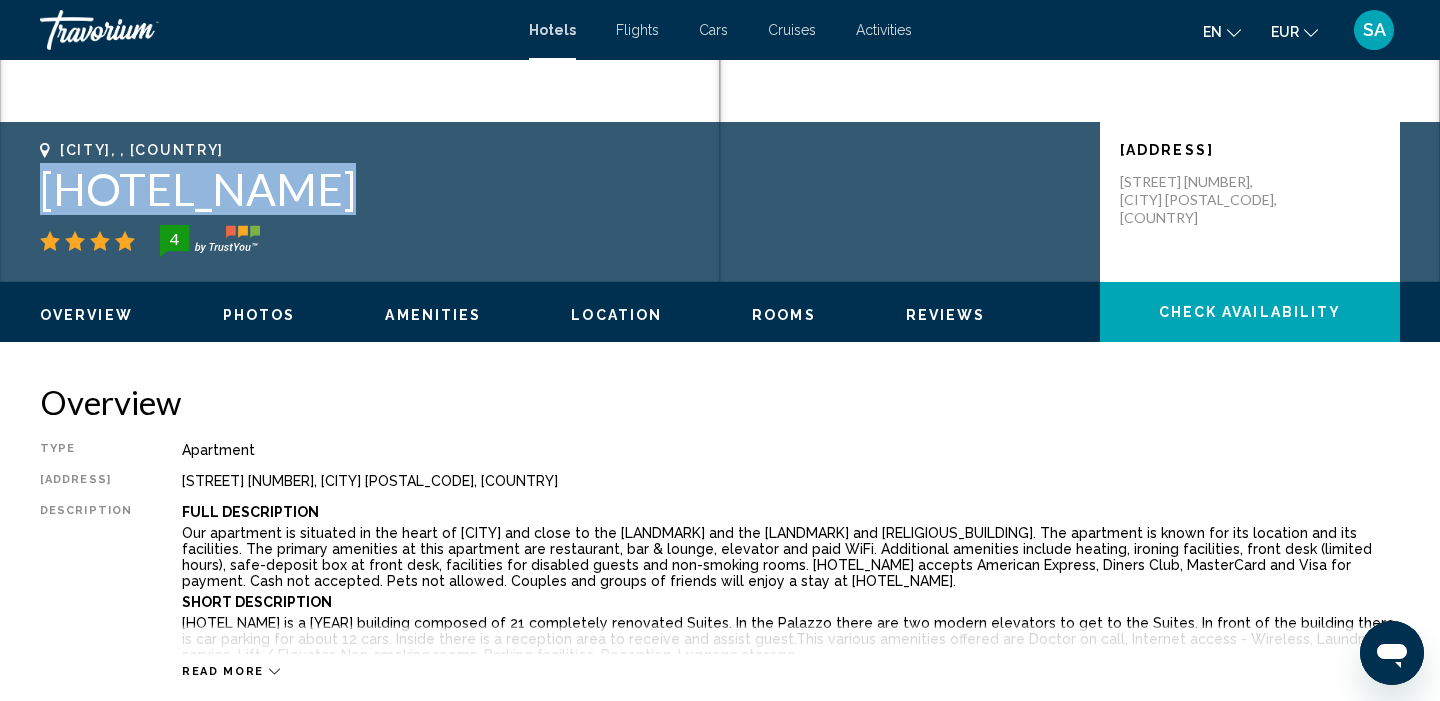 click on "[HOTEL_NAME]" at bounding box center [560, 189] 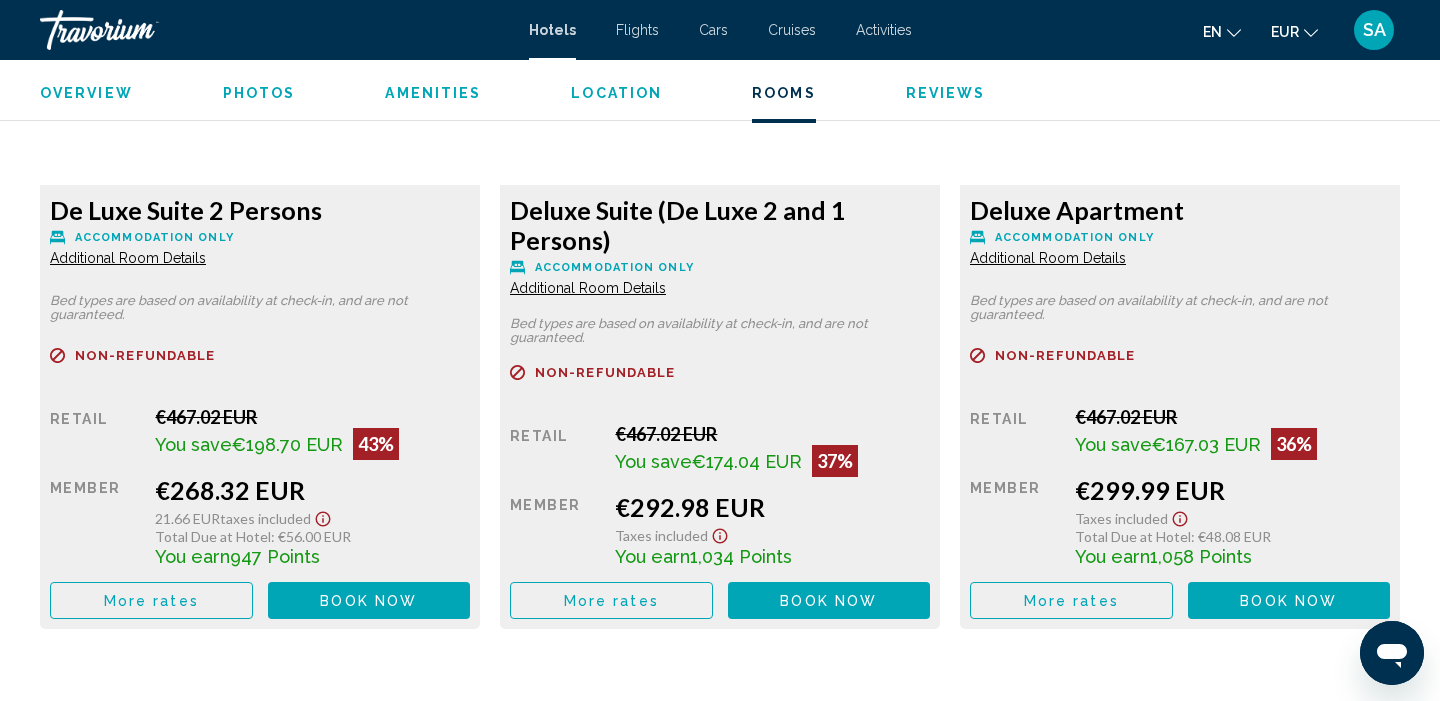 scroll, scrollTop: 2991, scrollLeft: 0, axis: vertical 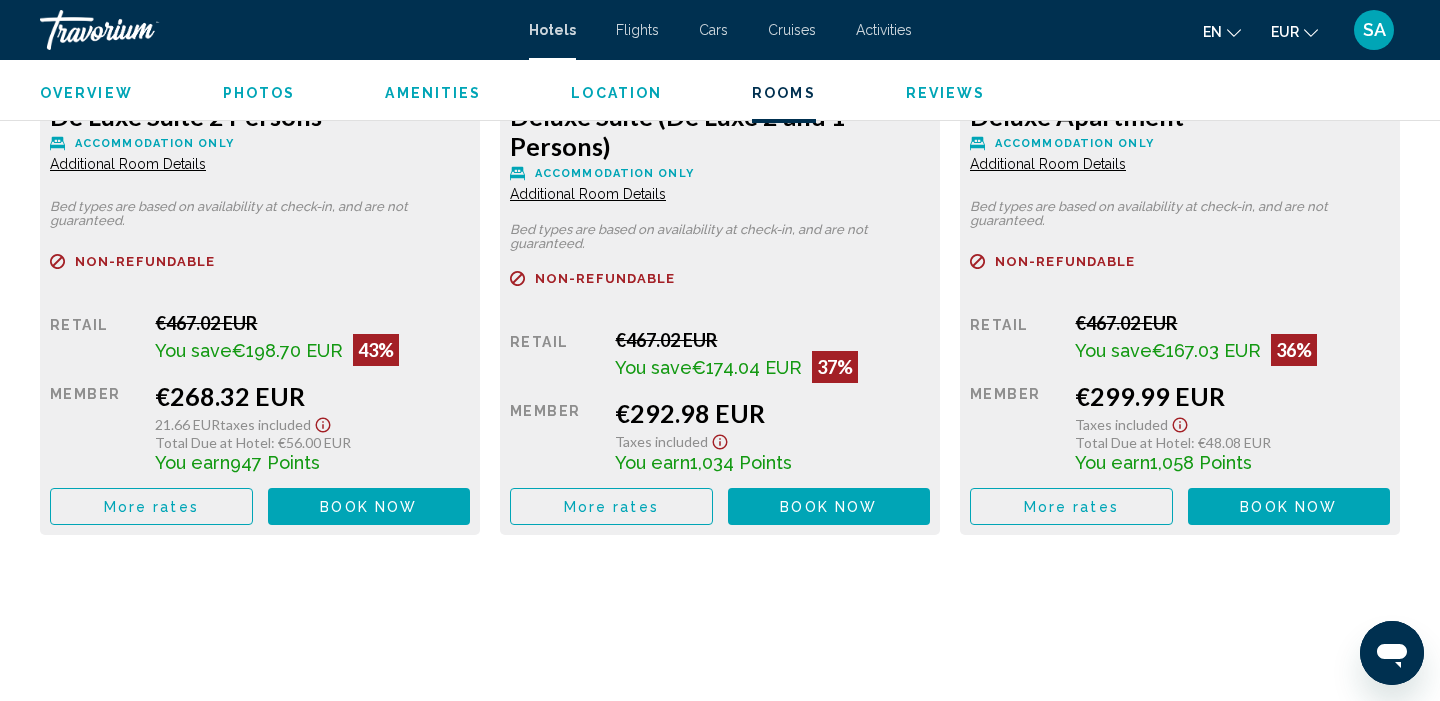 click on "More rates" at bounding box center [151, 506] 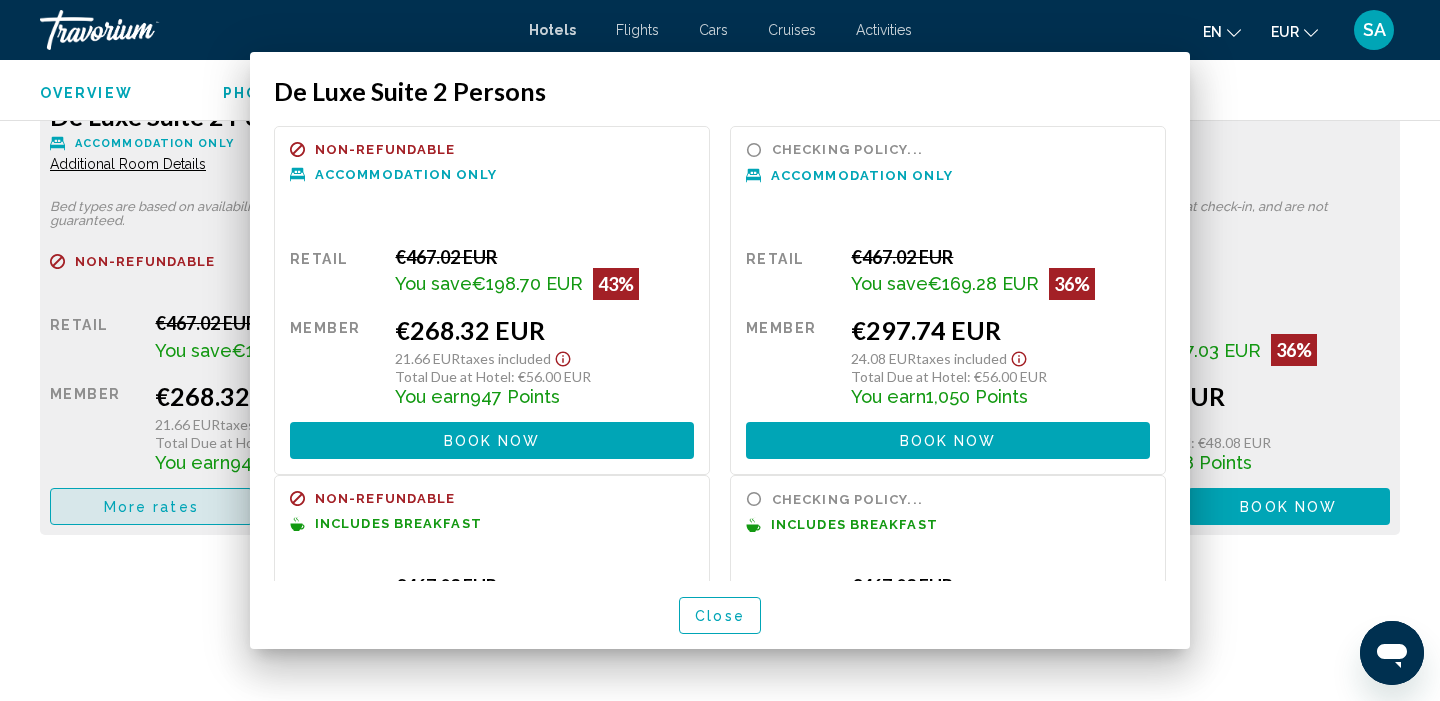 scroll, scrollTop: 0, scrollLeft: 0, axis: both 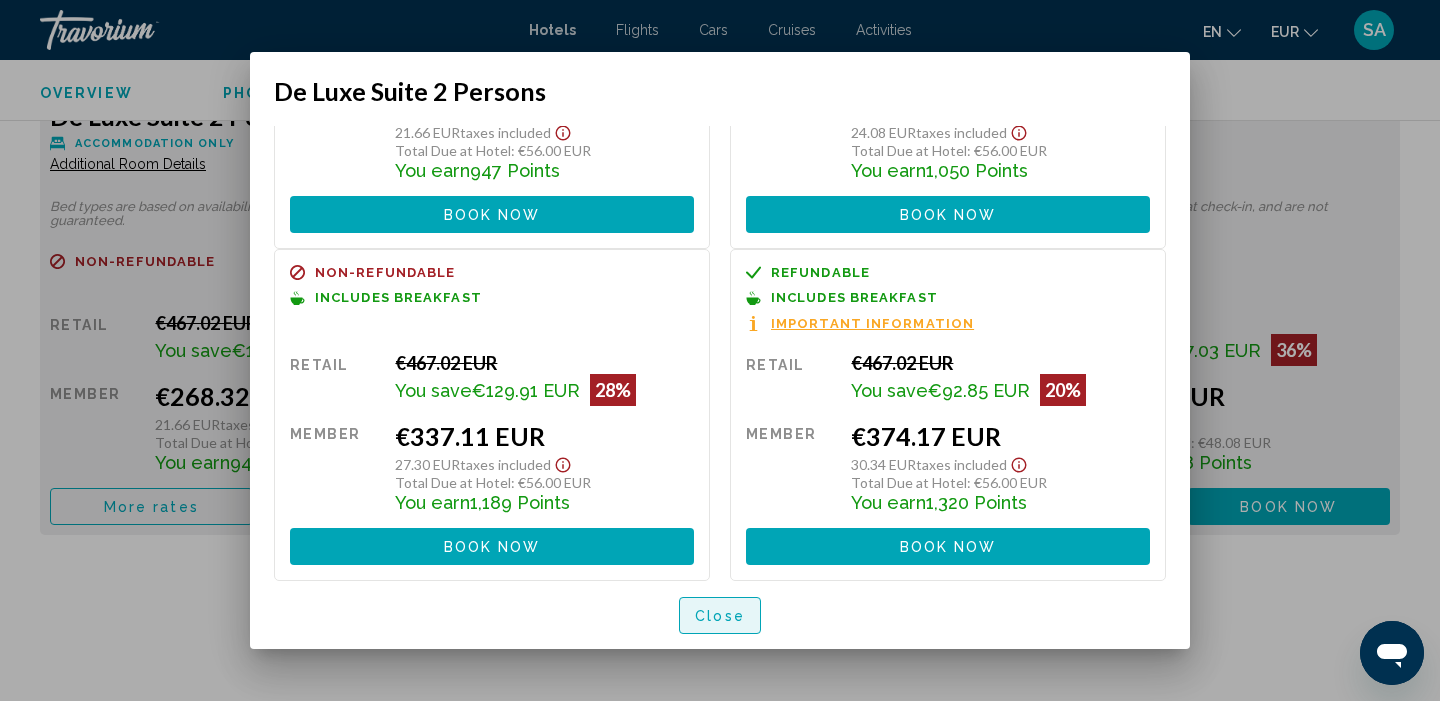click on "Close" at bounding box center (720, 616) 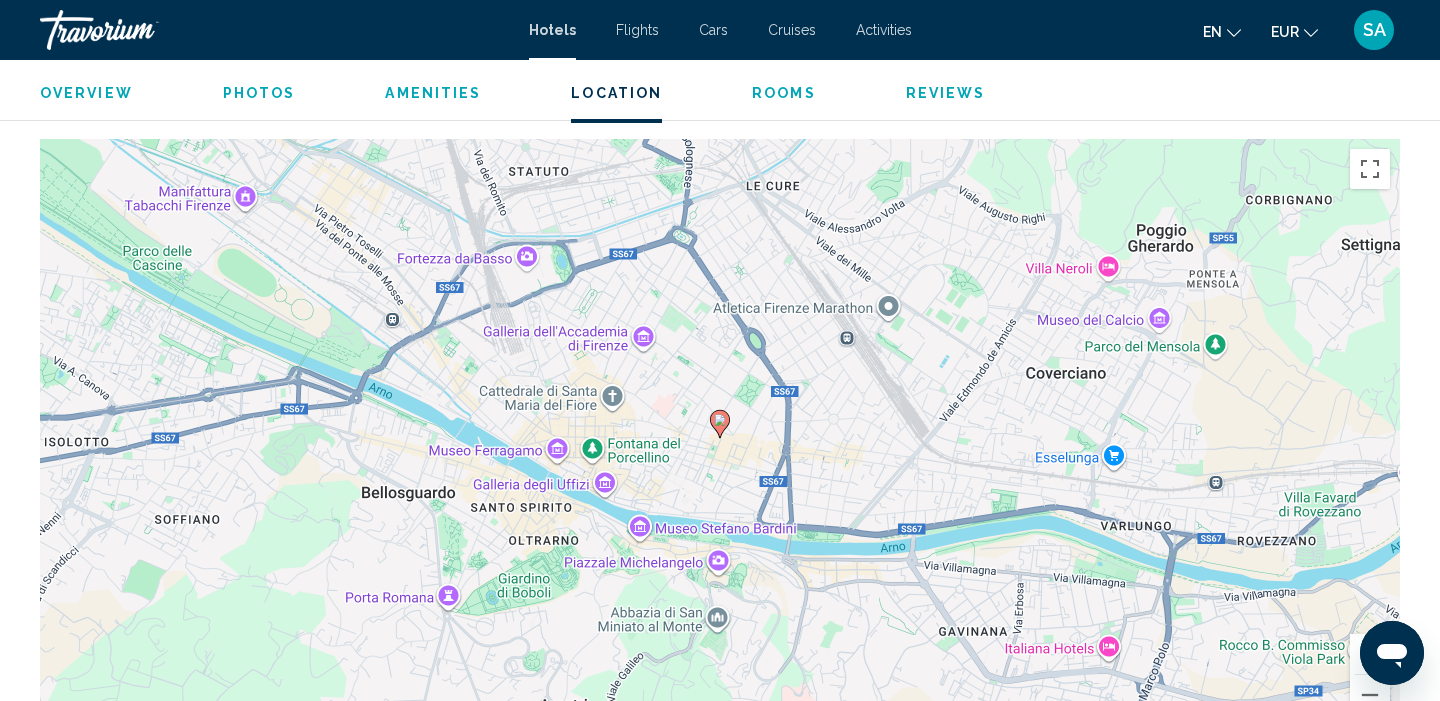 scroll, scrollTop: 1733, scrollLeft: 0, axis: vertical 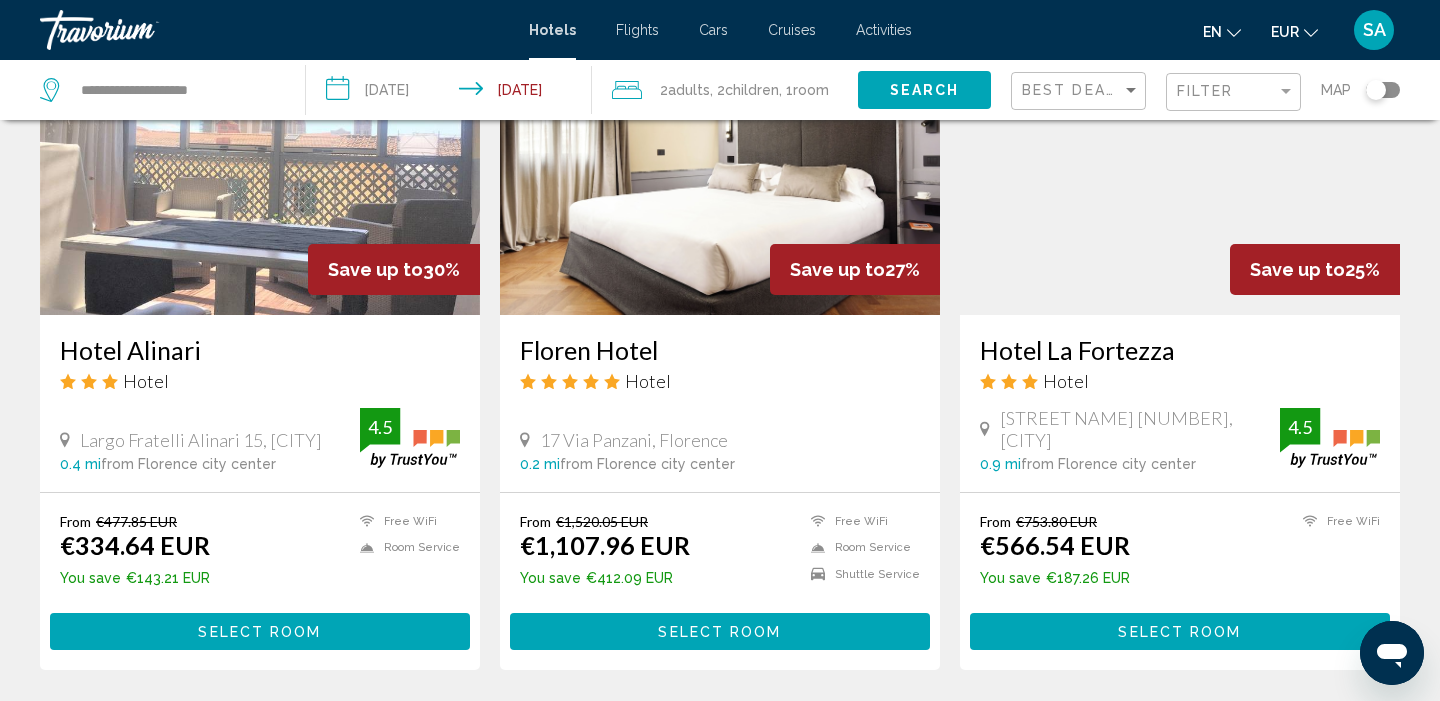 click on "Select Room" at bounding box center (259, 632) 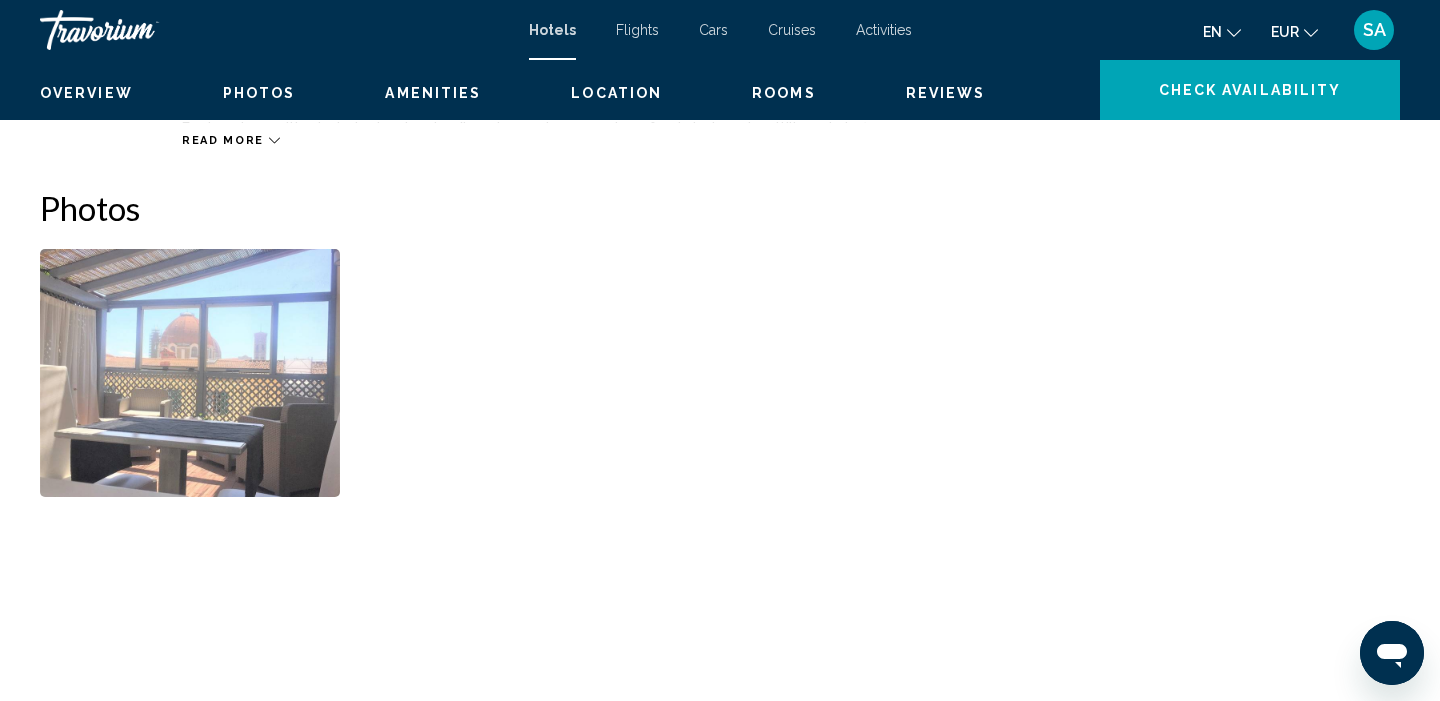 scroll, scrollTop: 0, scrollLeft: 0, axis: both 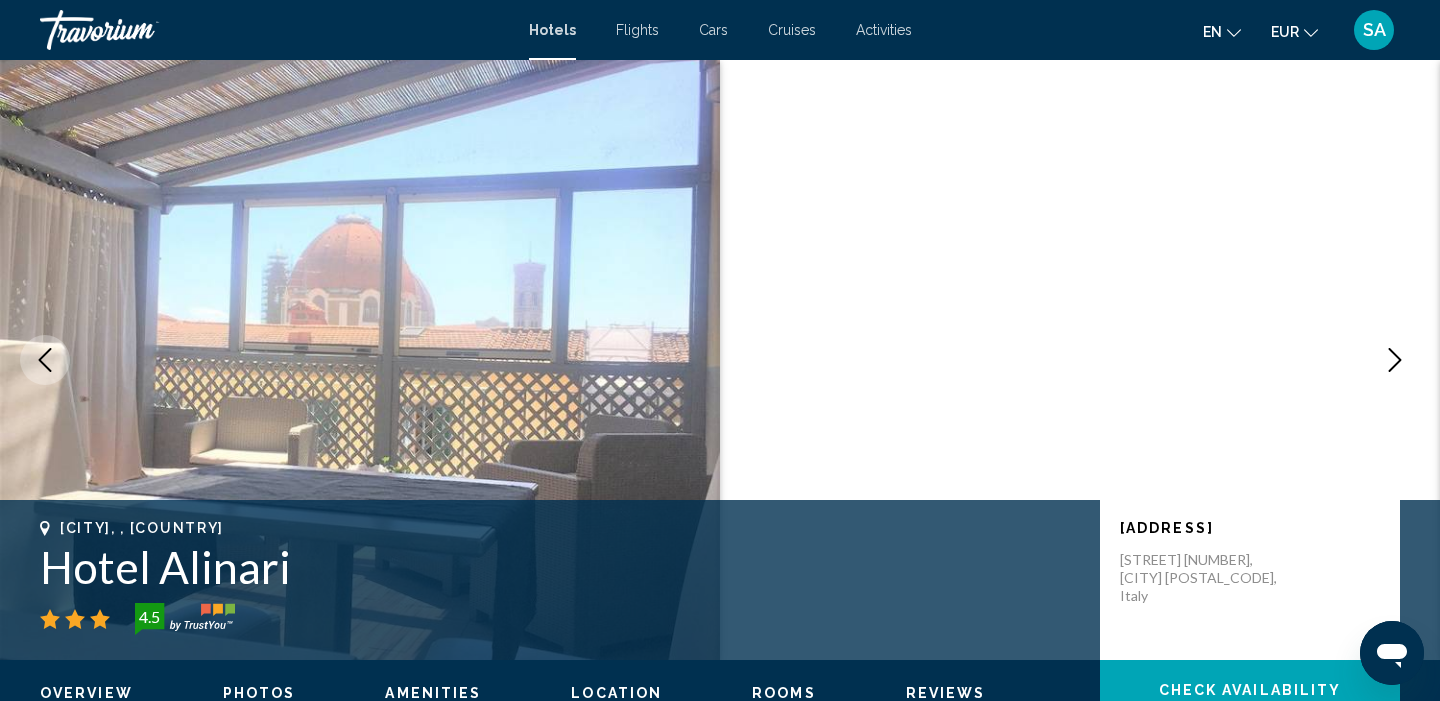 click at bounding box center [1395, 360] 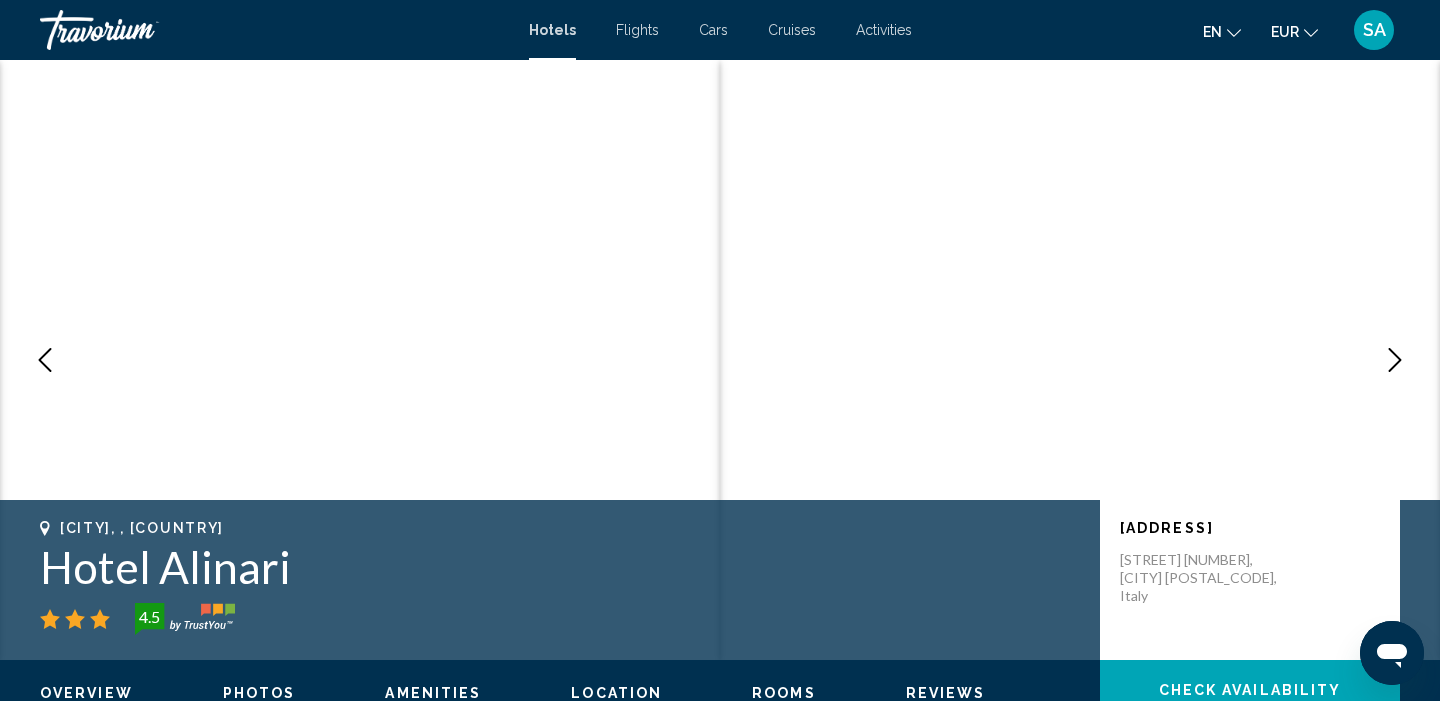 click at bounding box center (1395, 360) 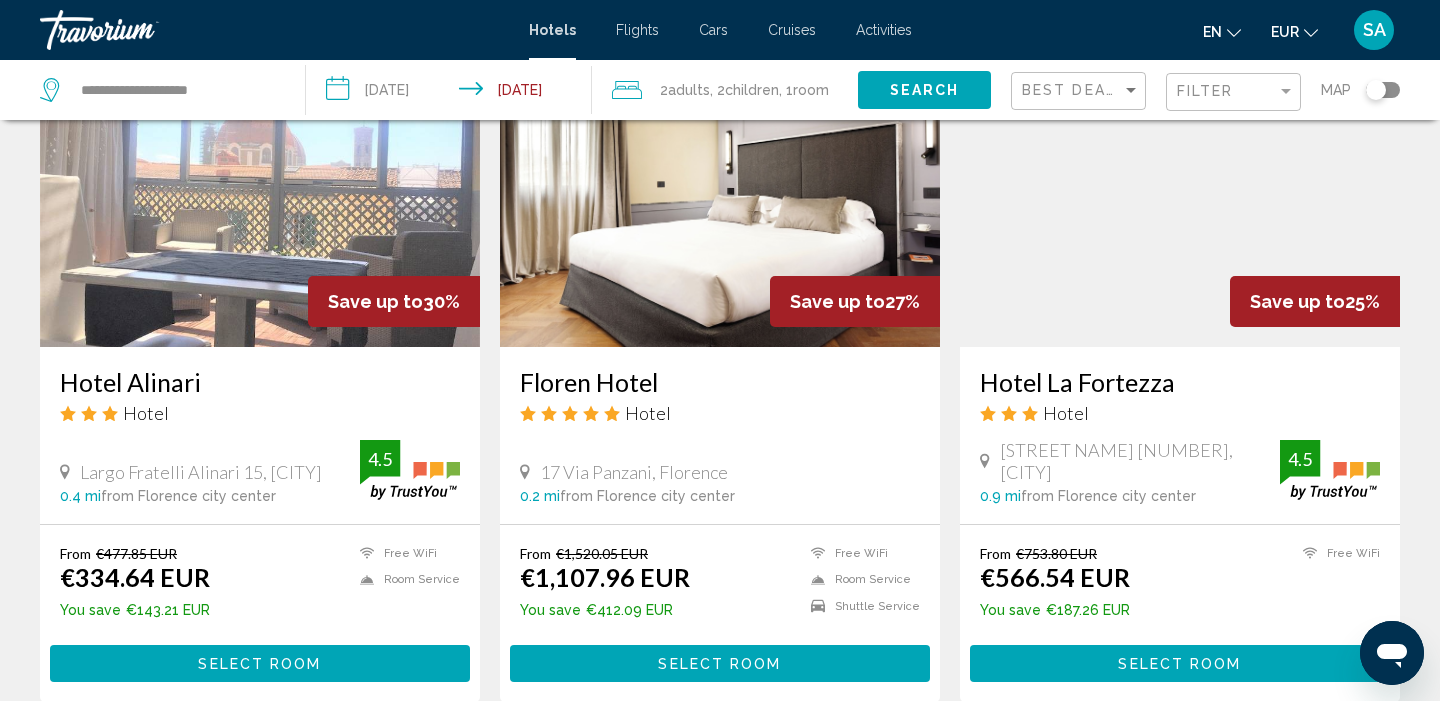 scroll, scrollTop: 875, scrollLeft: 0, axis: vertical 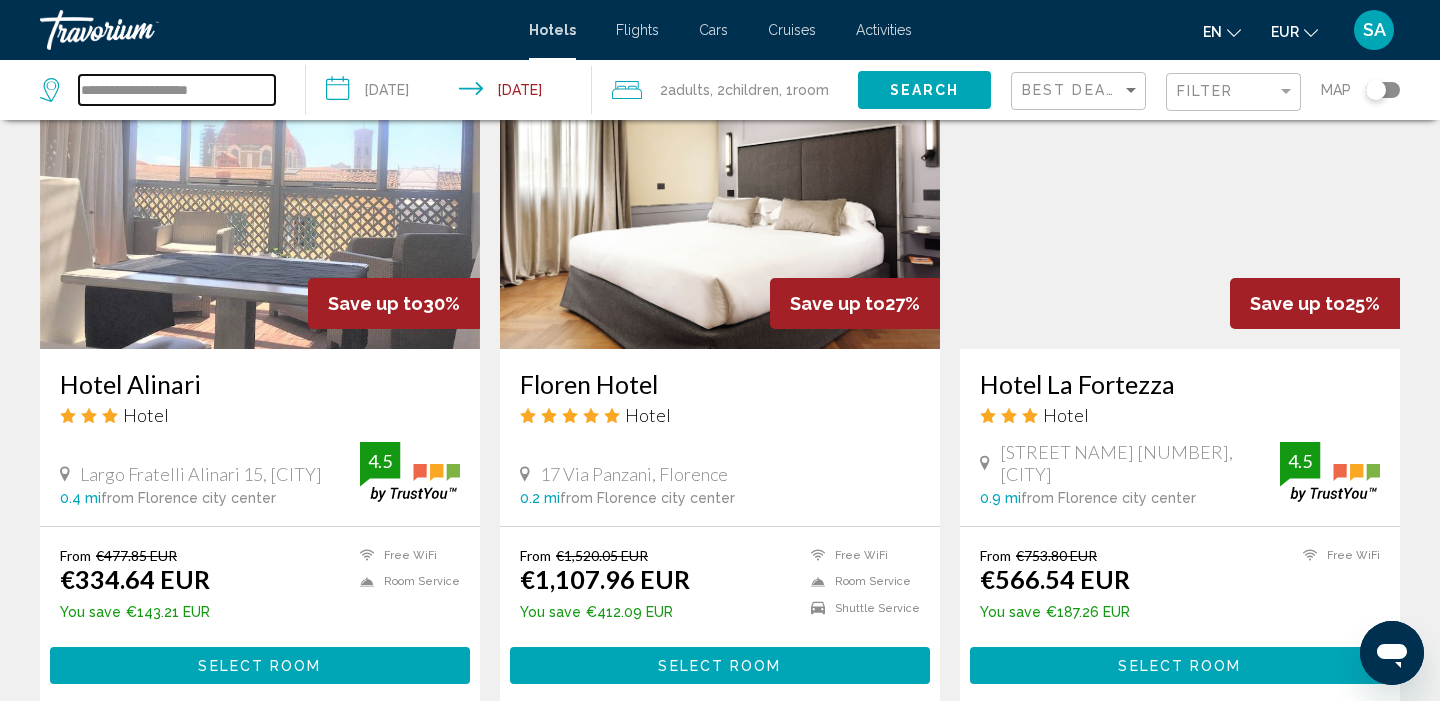 click on "**********" at bounding box center [177, 90] 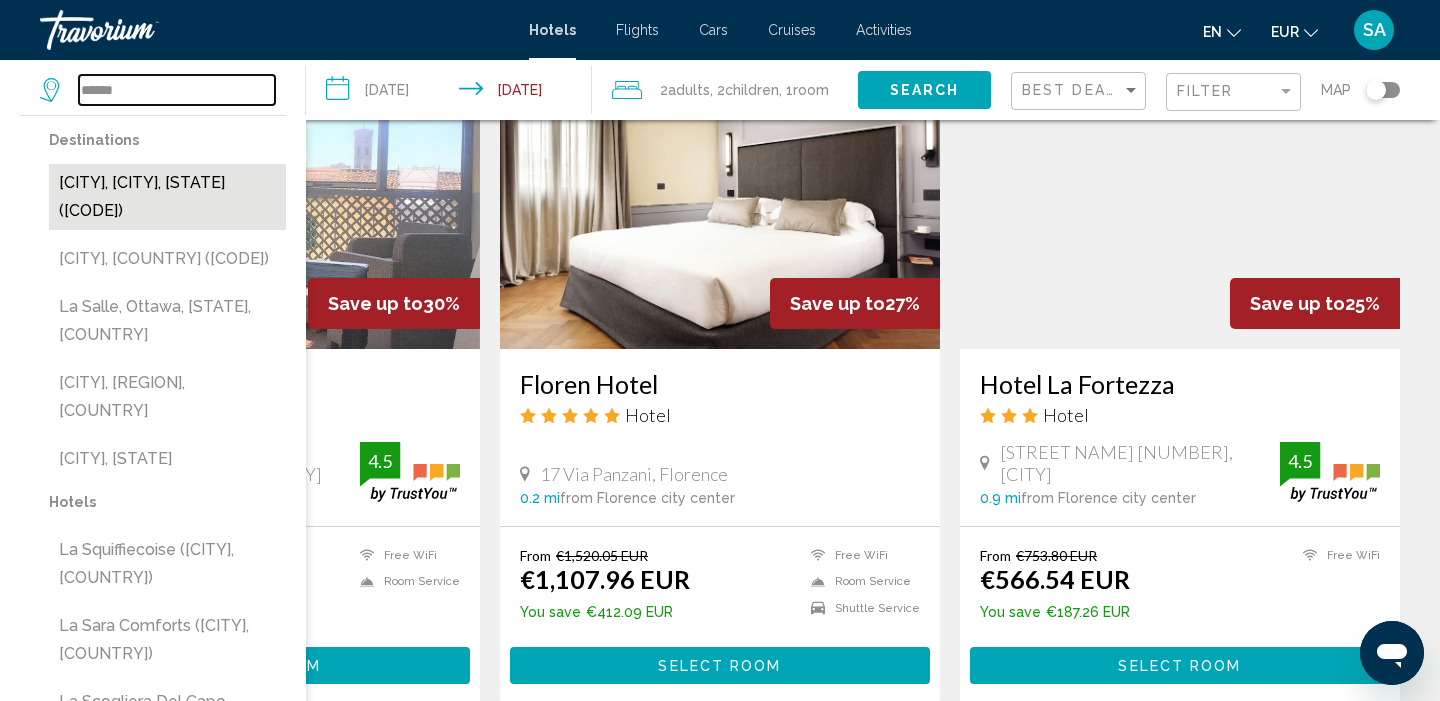 type on "******" 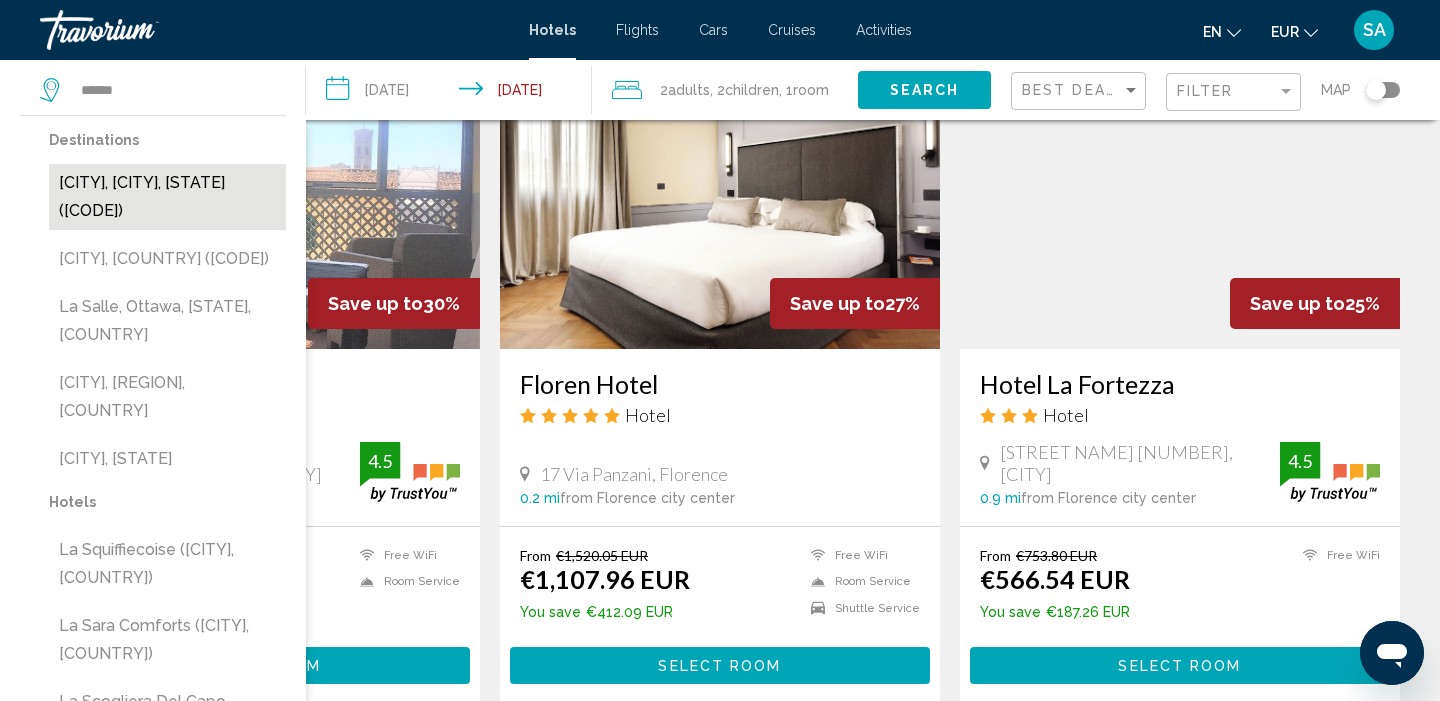 click on "[CITY], [CITY], [STATE] ([CODE])" at bounding box center [167, 197] 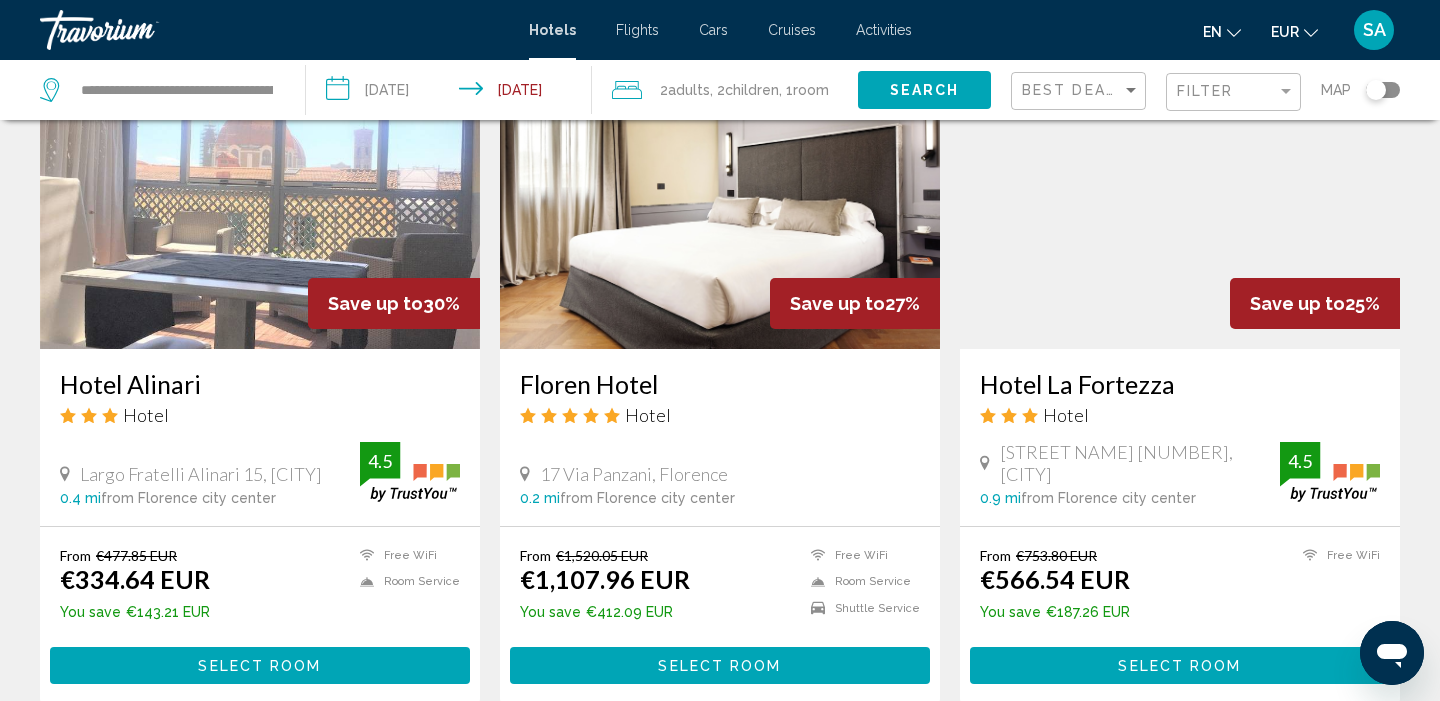 click on "**********" at bounding box center [453, 93] 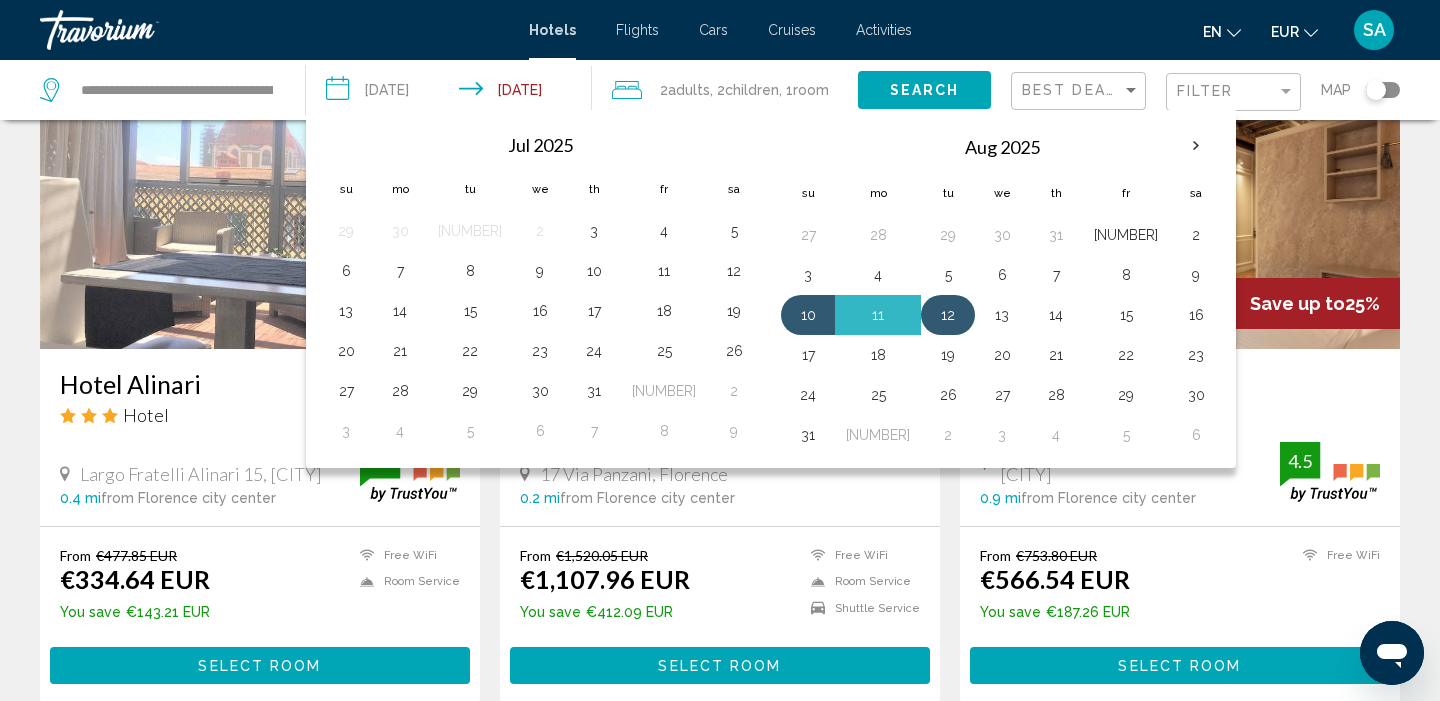 click on "12" at bounding box center (948, 315) 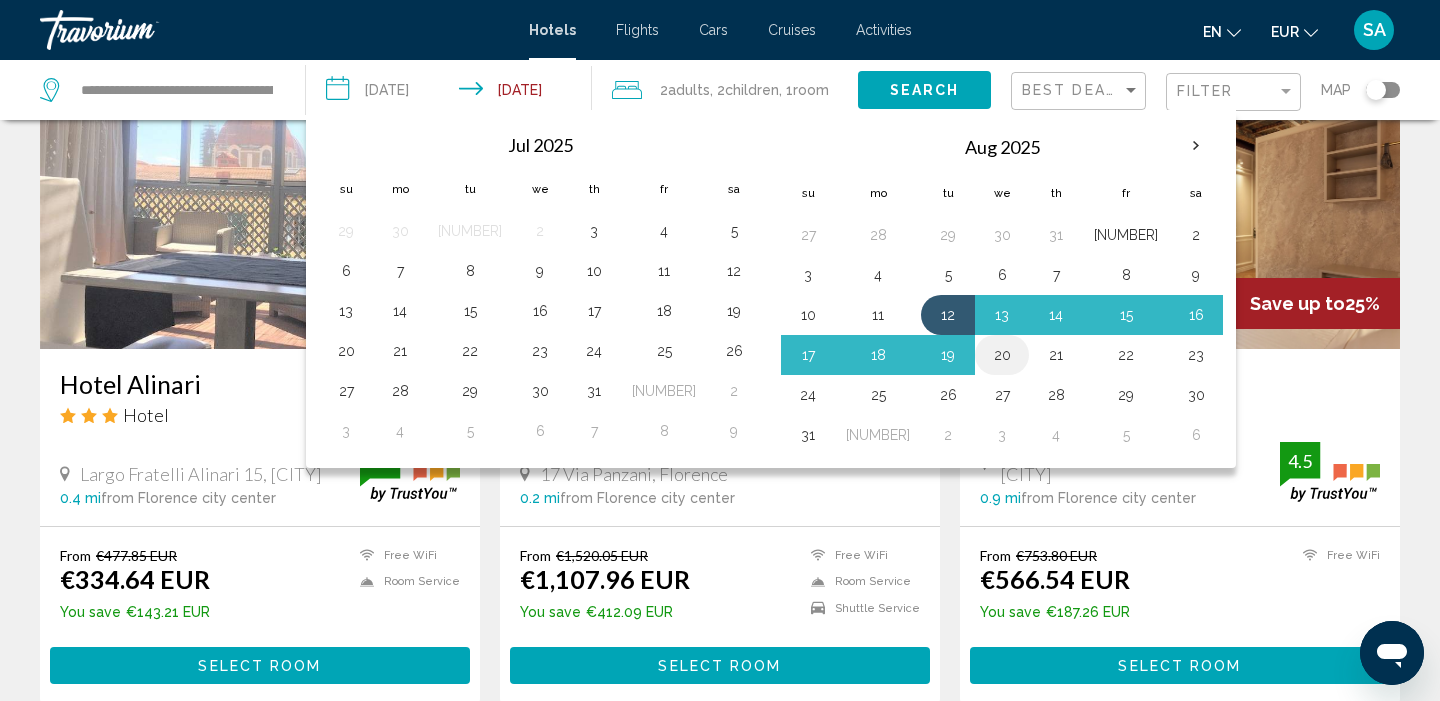 click on "20" at bounding box center (1002, 355) 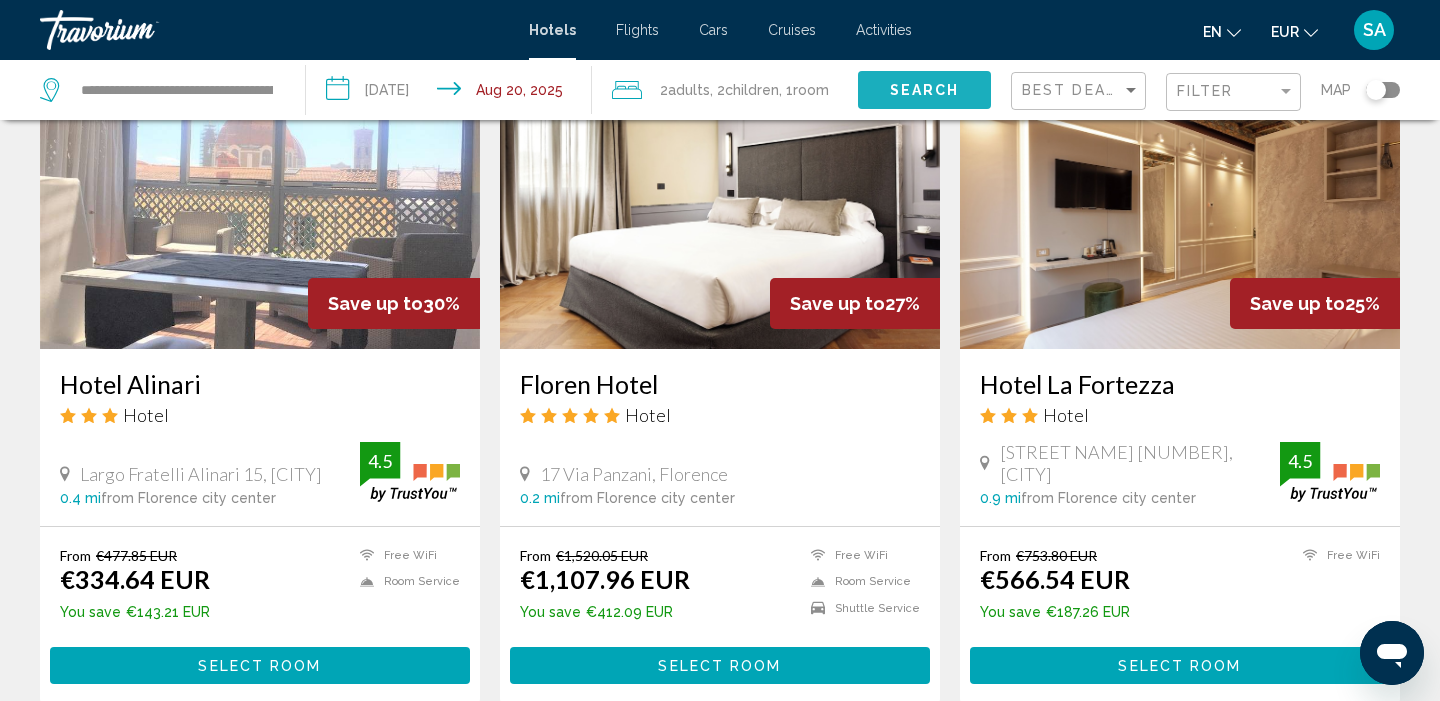 click on "Search" at bounding box center [924, 89] 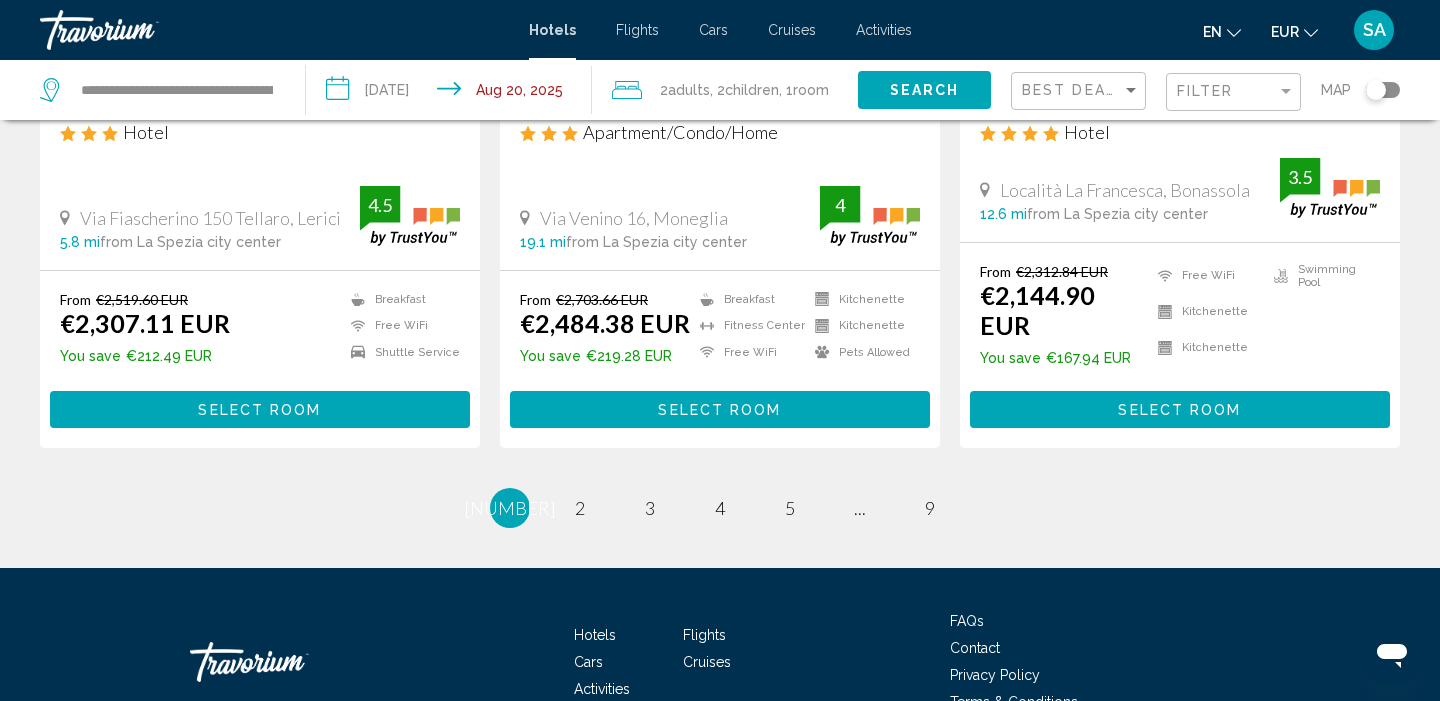 scroll, scrollTop: 2675, scrollLeft: 0, axis: vertical 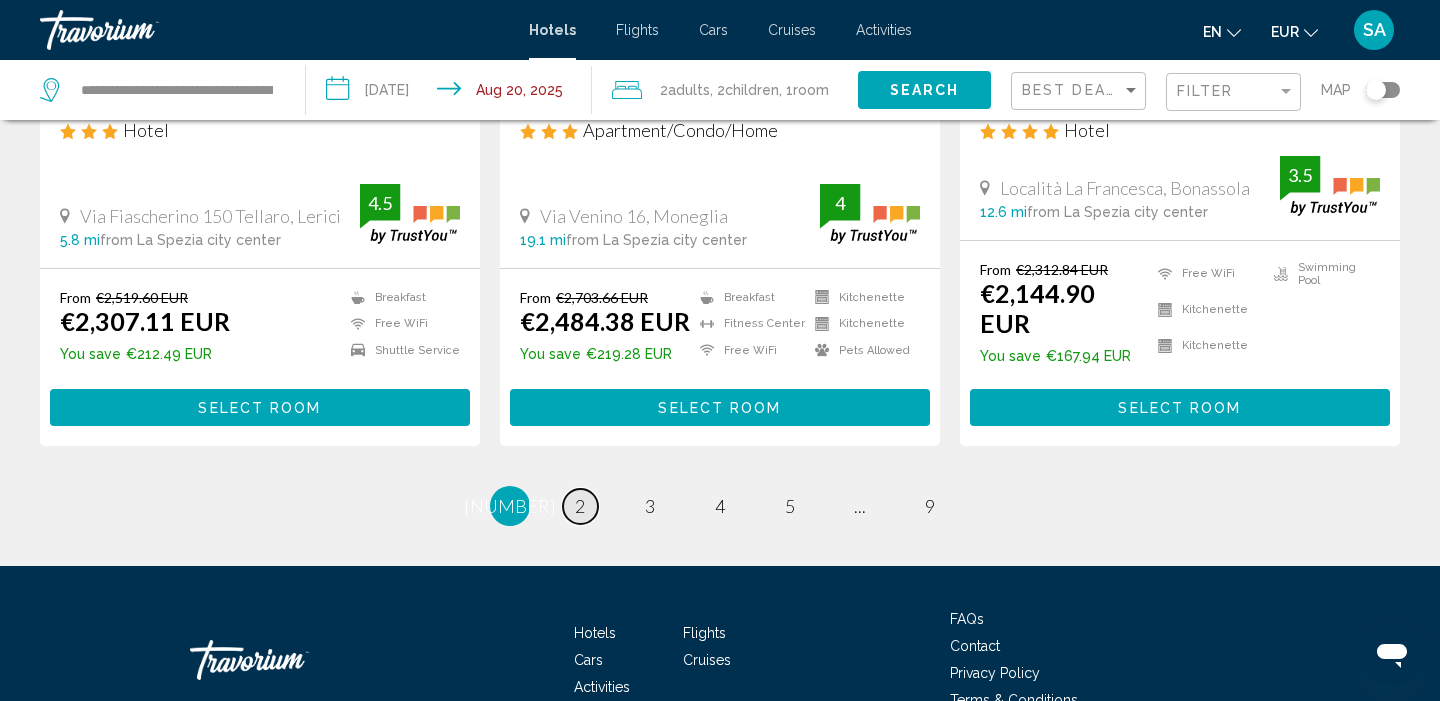 click on "page  2" at bounding box center (580, 506) 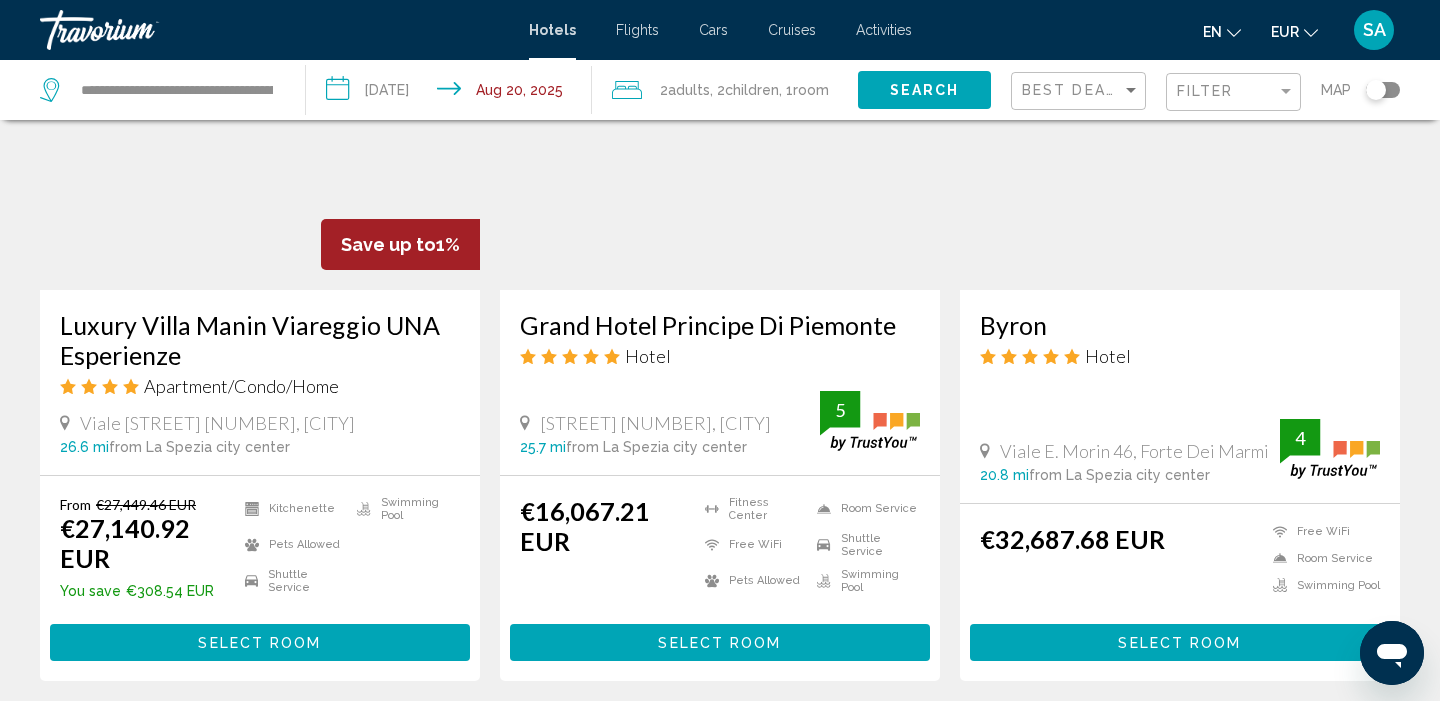 scroll, scrollTop: 2504, scrollLeft: 0, axis: vertical 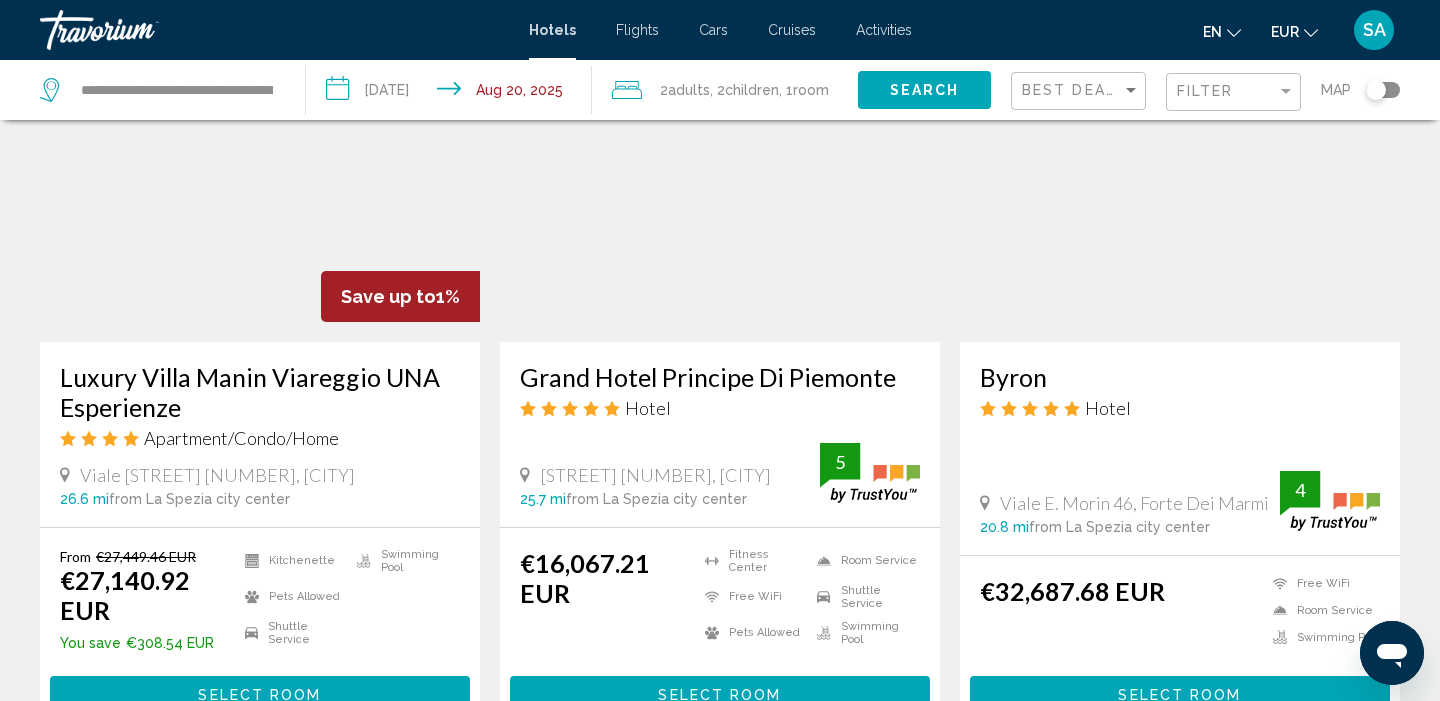 click on "[NUMBER]" at bounding box center [510, 793] 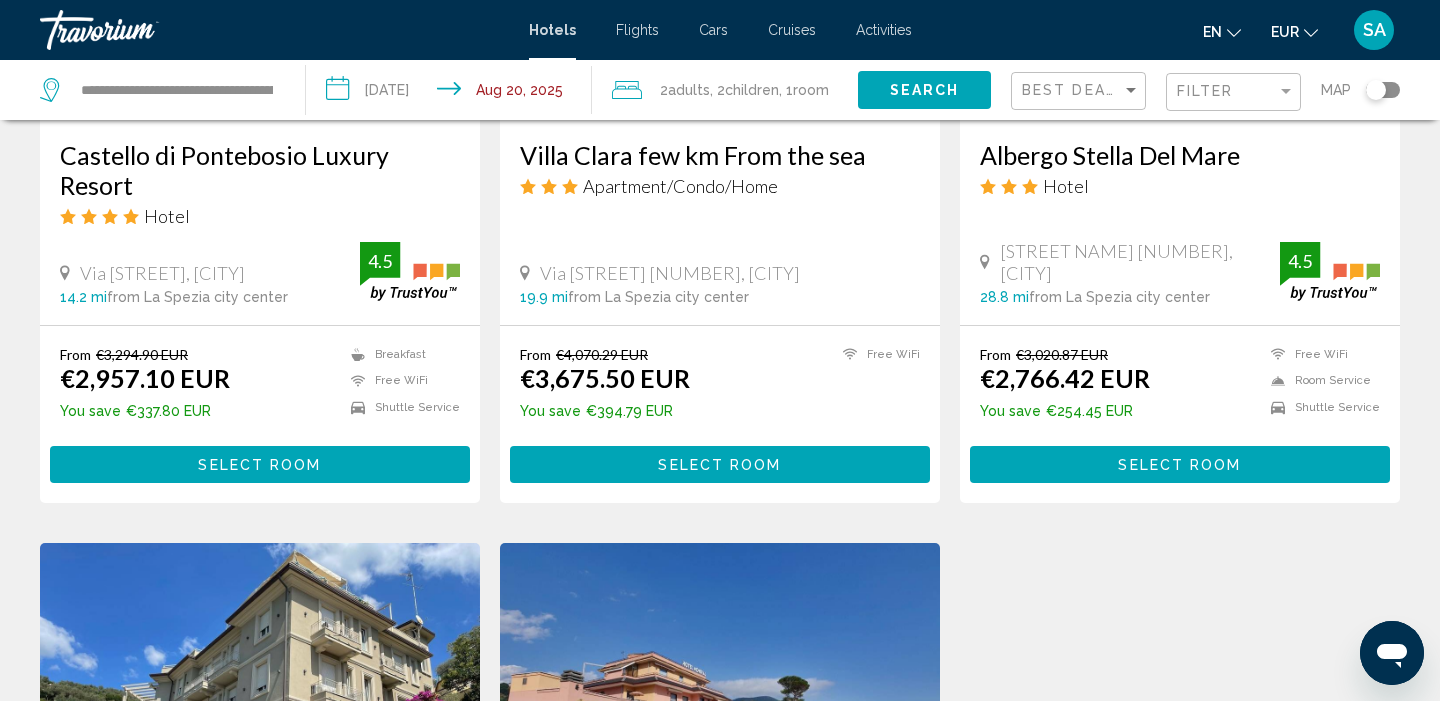 scroll, scrollTop: 1859, scrollLeft: 0, axis: vertical 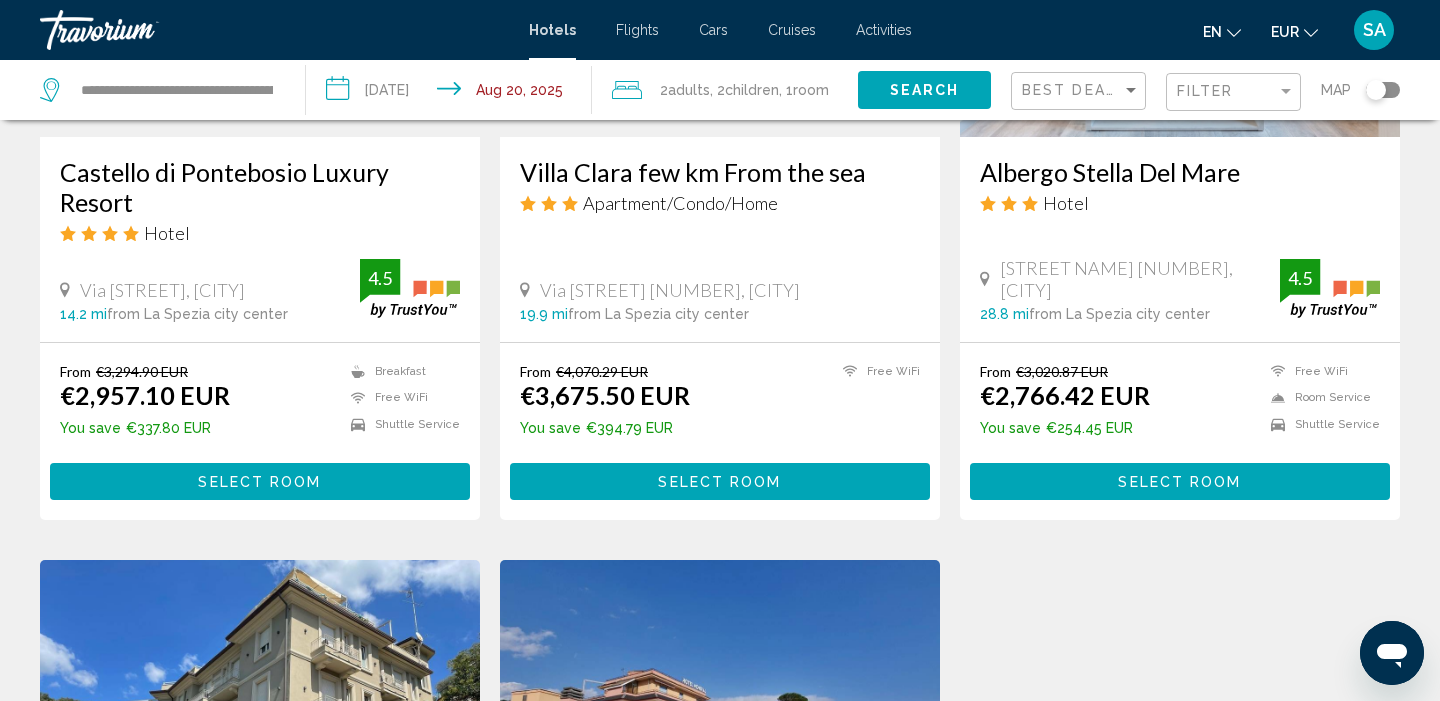 click on "**********" at bounding box center (453, 93) 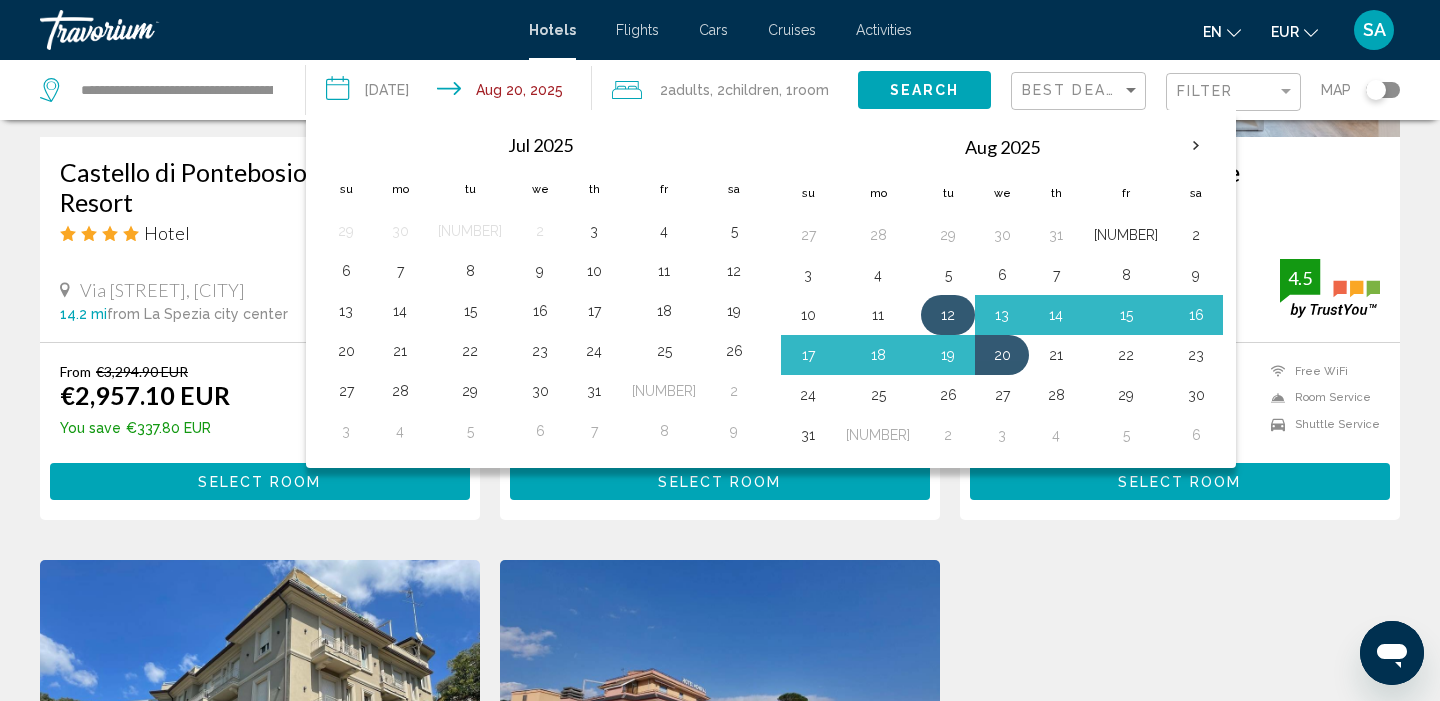 click on "12" at bounding box center (948, 315) 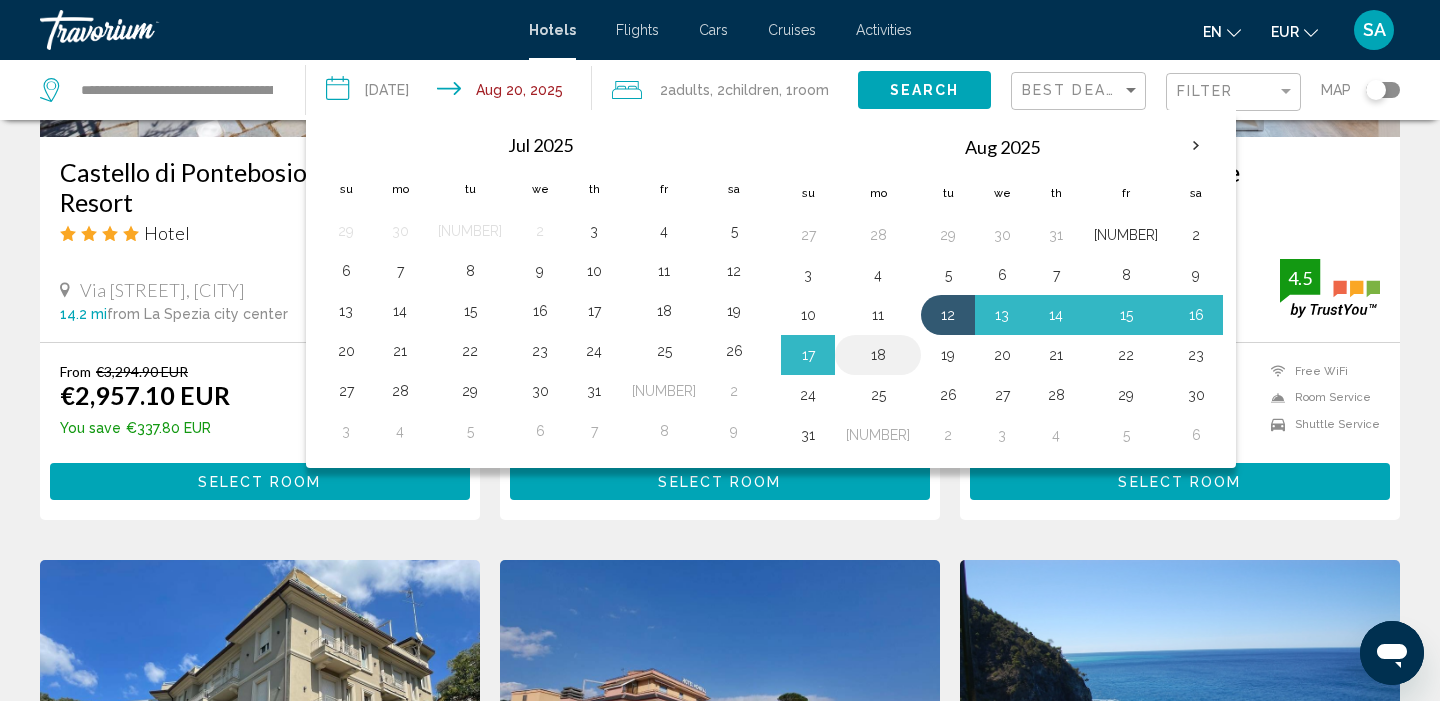 click on "18" at bounding box center (878, 355) 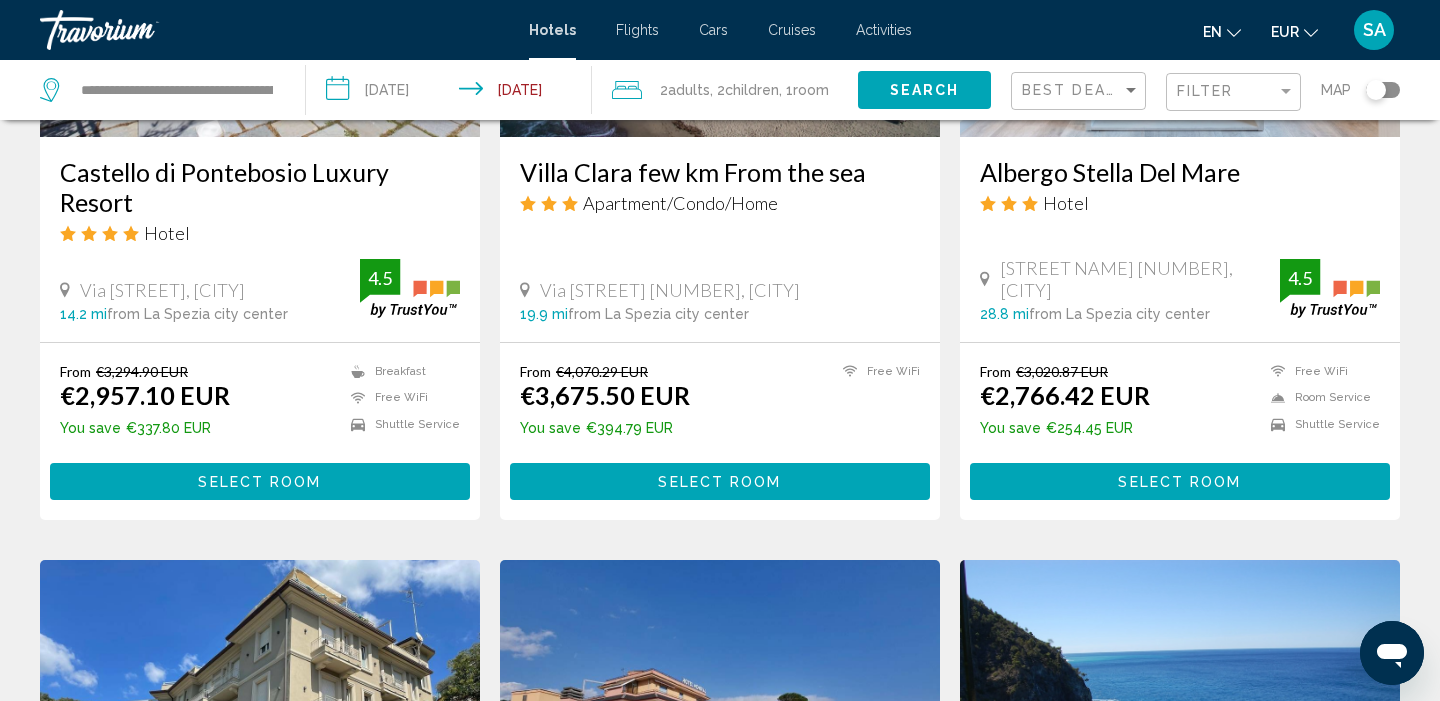 click on "Search" at bounding box center [925, 91] 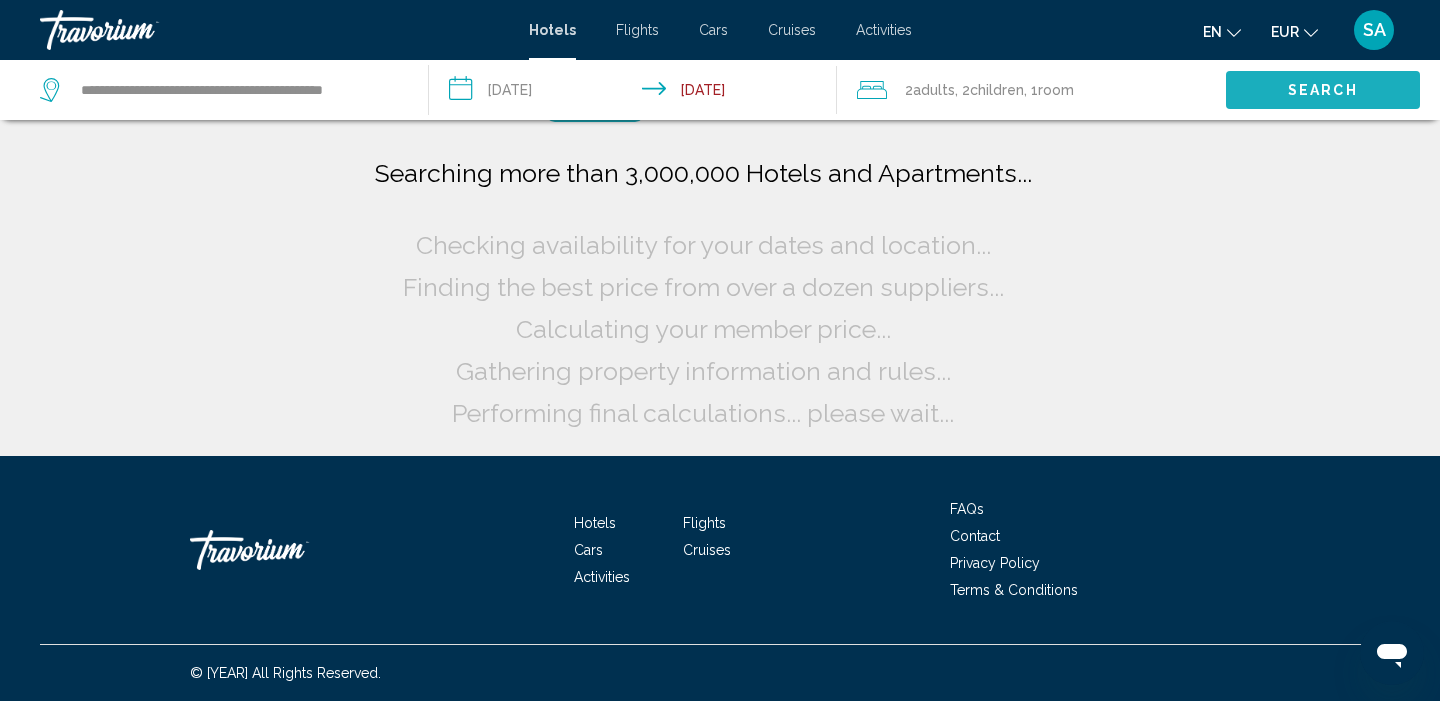 scroll, scrollTop: 0, scrollLeft: 0, axis: both 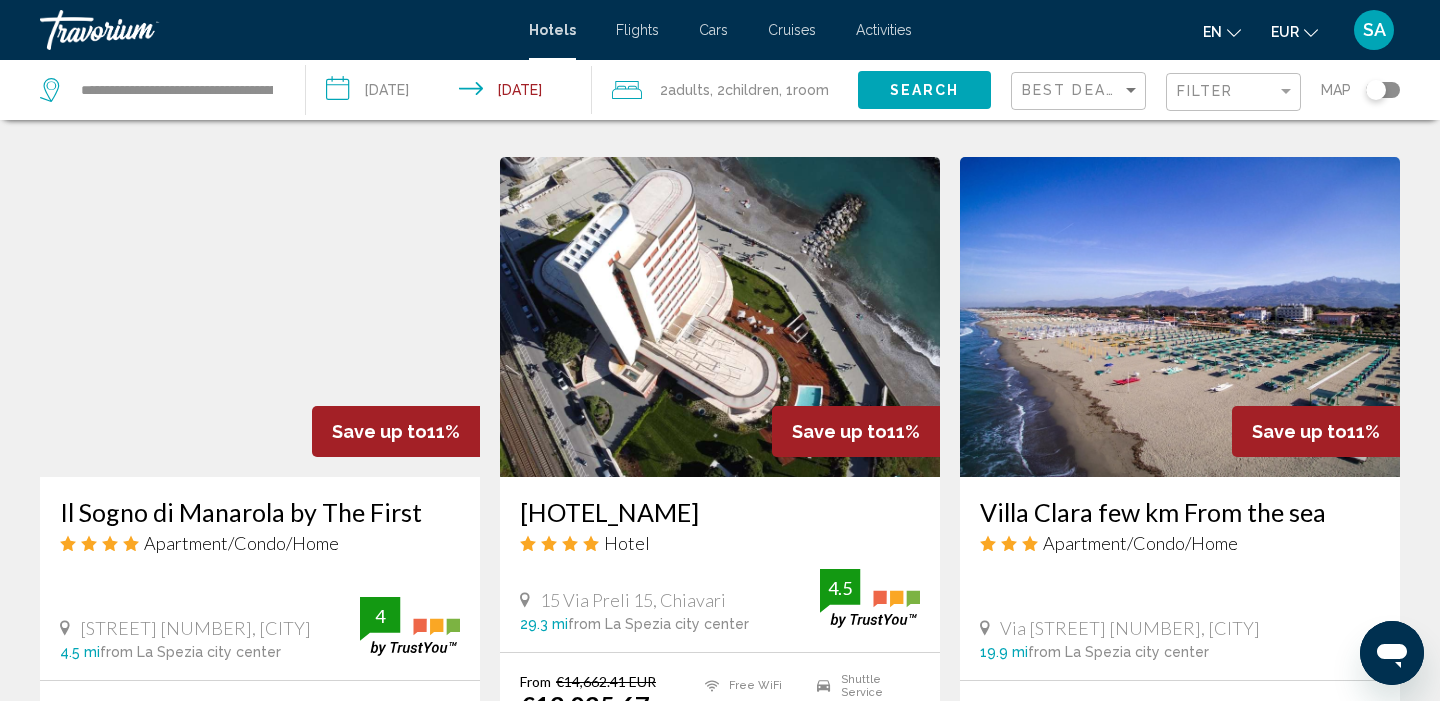 click on "**********" at bounding box center (453, 93) 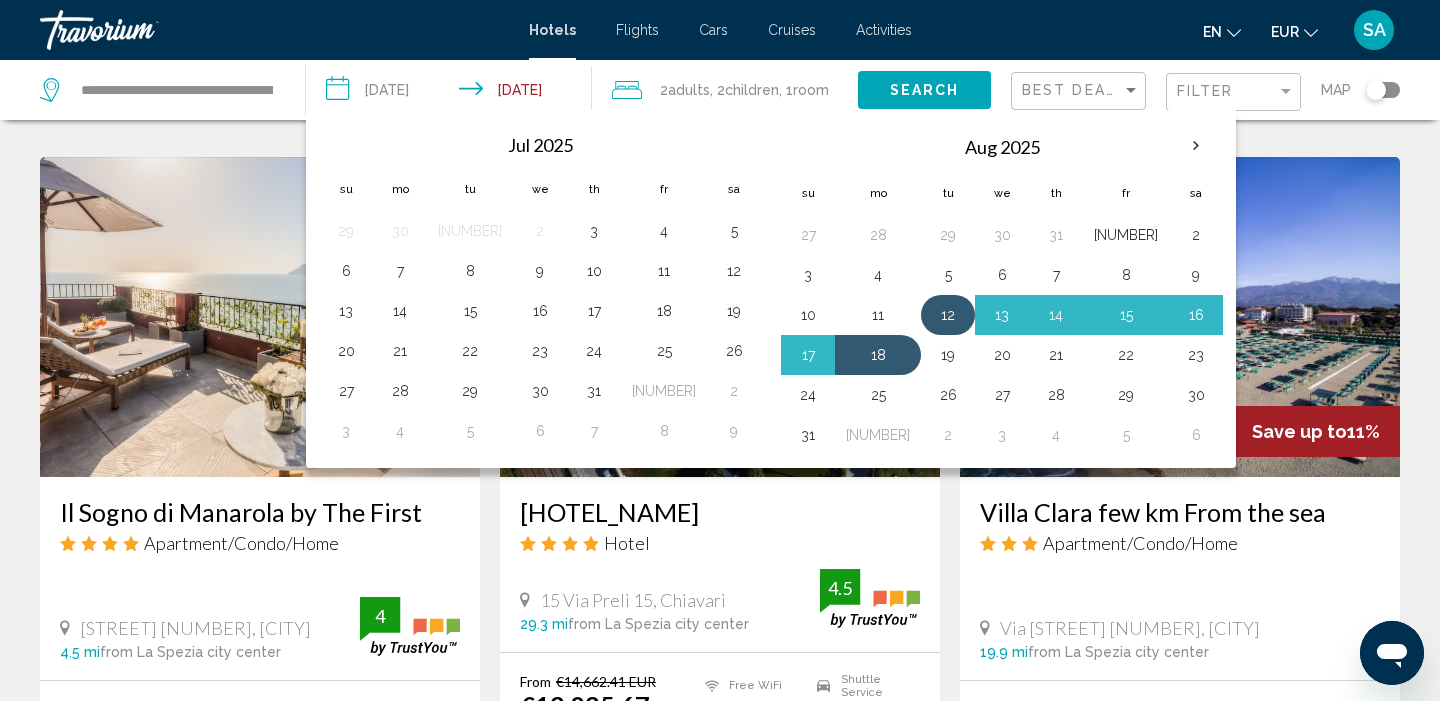 click on "12" at bounding box center (948, 315) 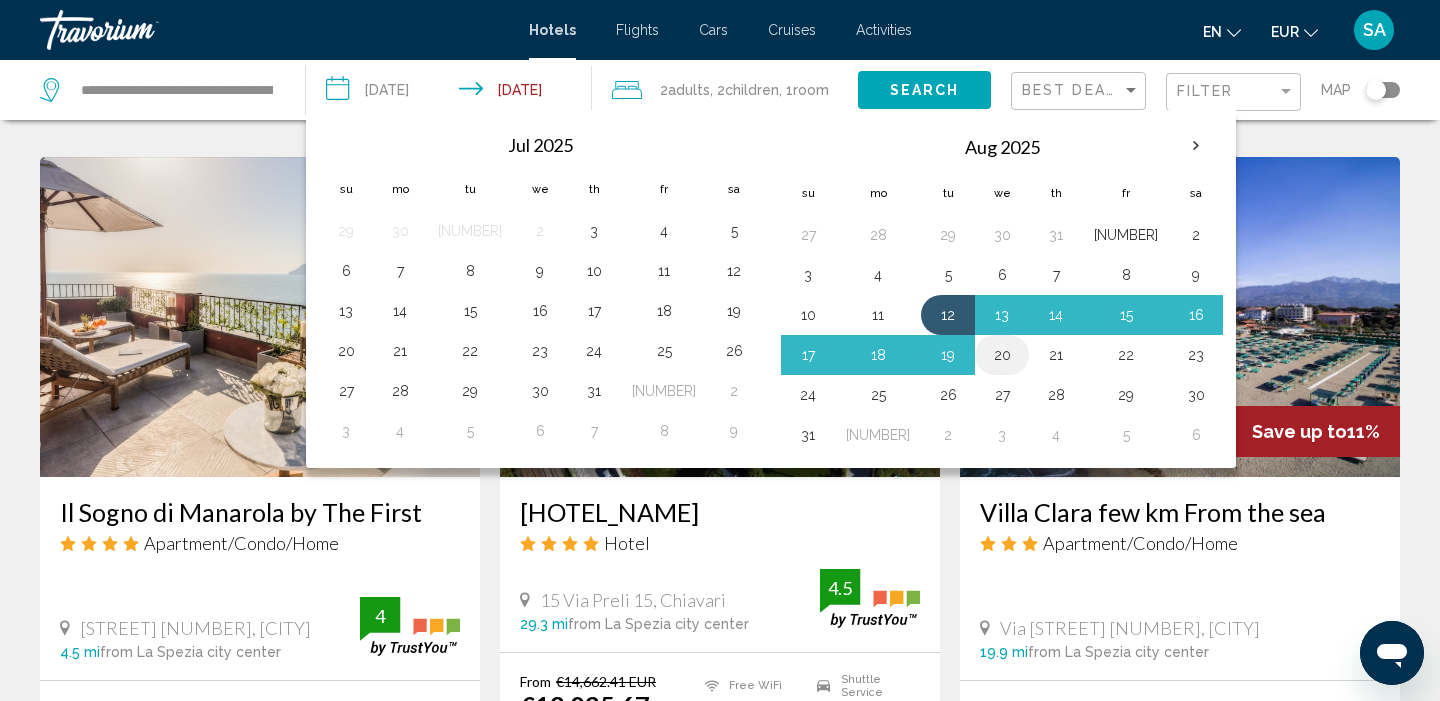 click on "20" at bounding box center (1002, 355) 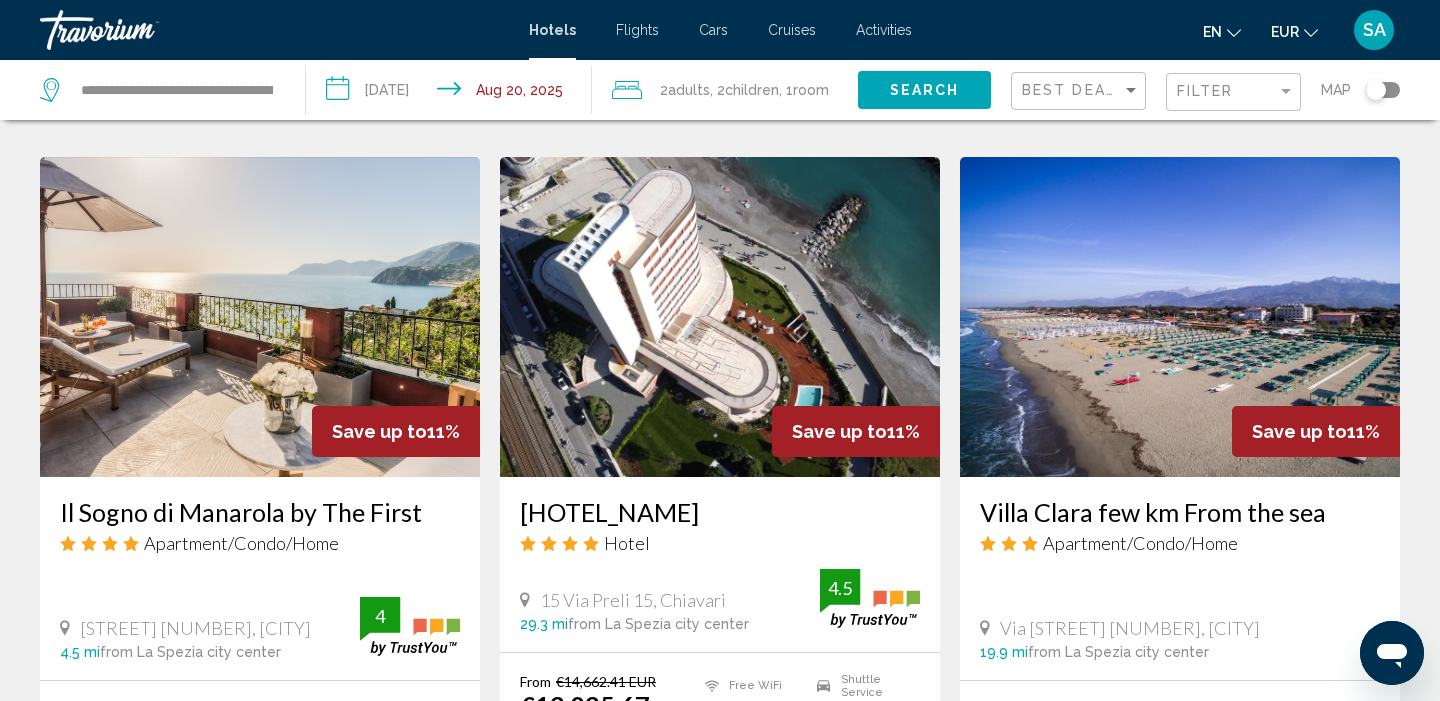 click on "Search" at bounding box center [925, 91] 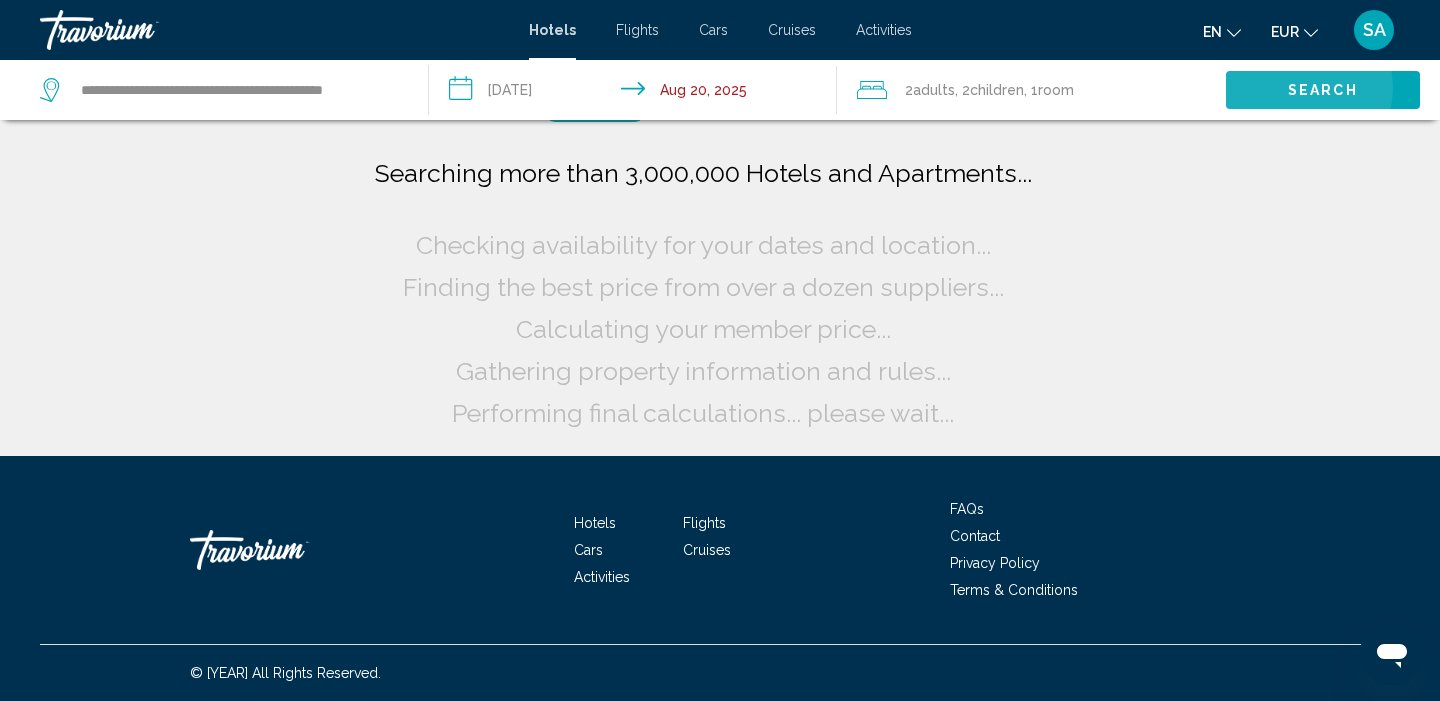 scroll, scrollTop: 0, scrollLeft: 0, axis: both 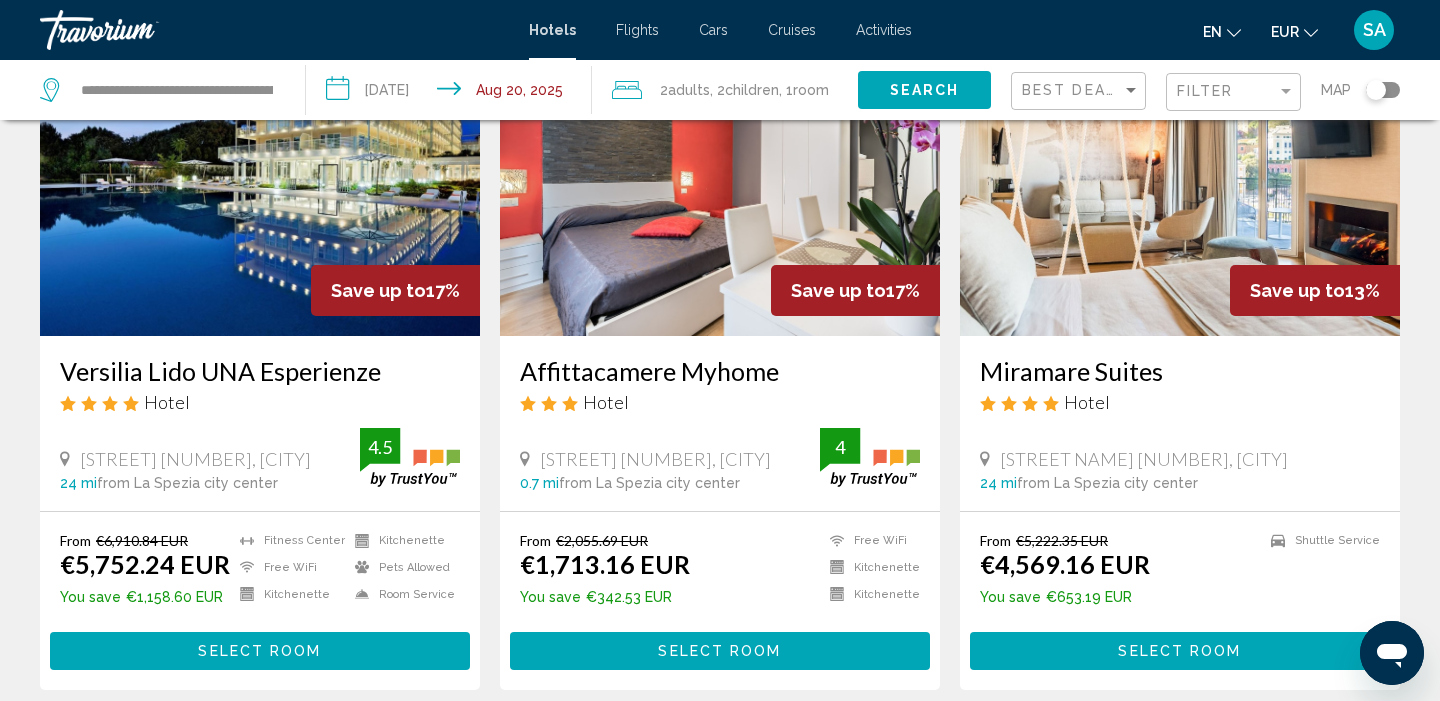 click at bounding box center (720, 176) 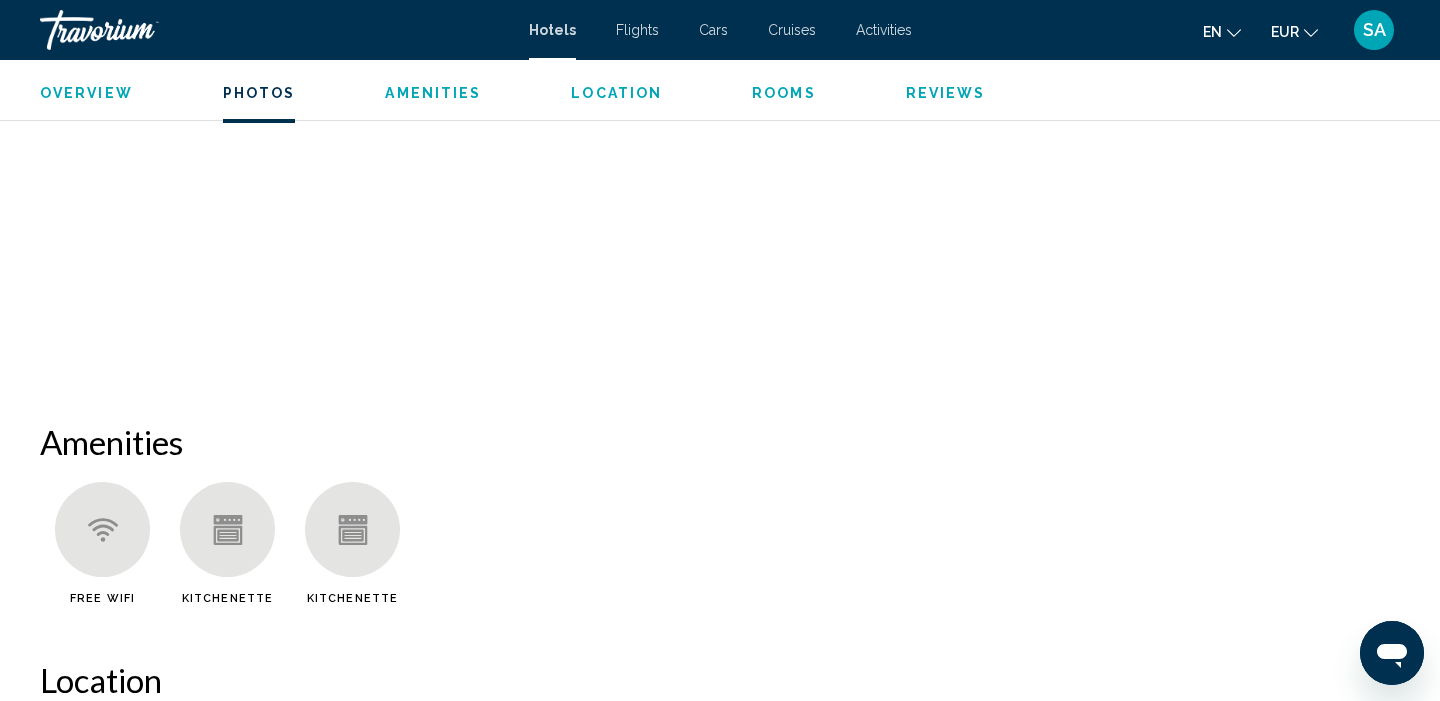 scroll, scrollTop: 1294, scrollLeft: 0, axis: vertical 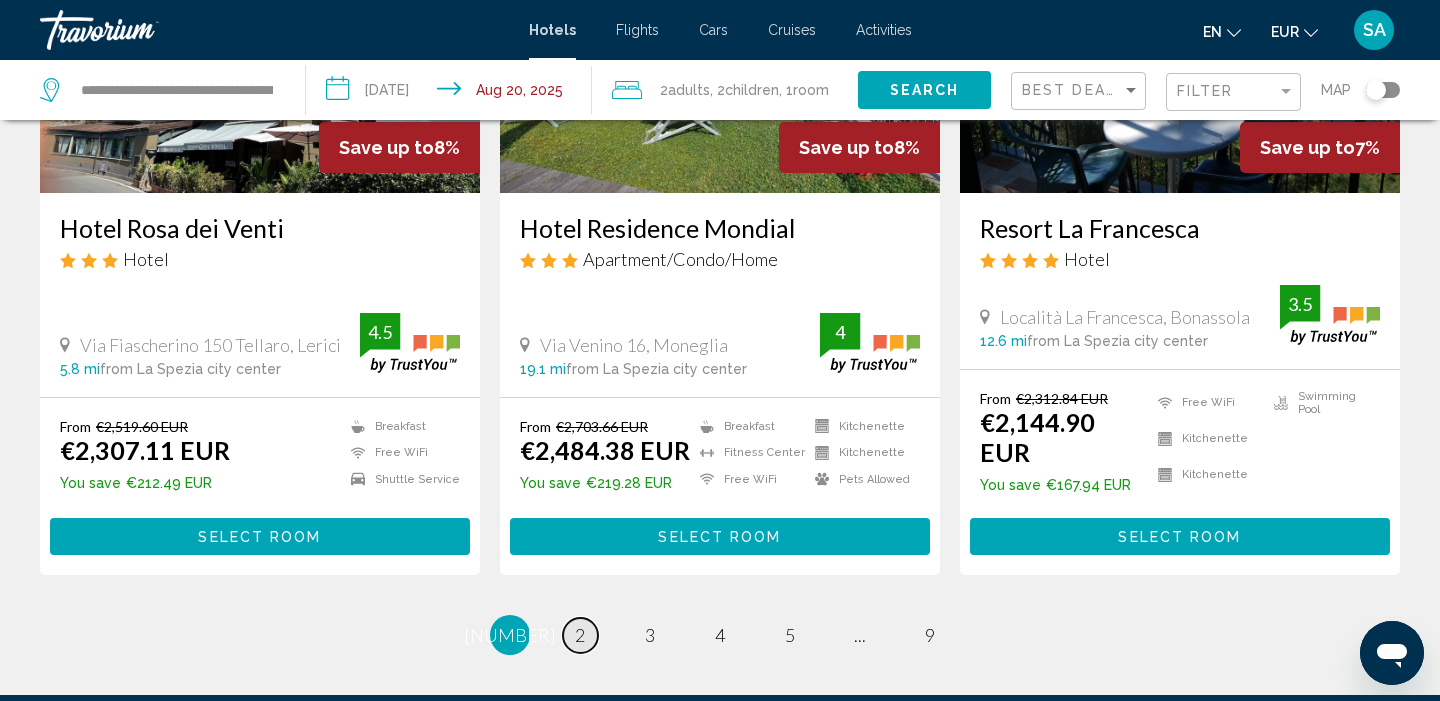 click on "page  2" at bounding box center [580, 635] 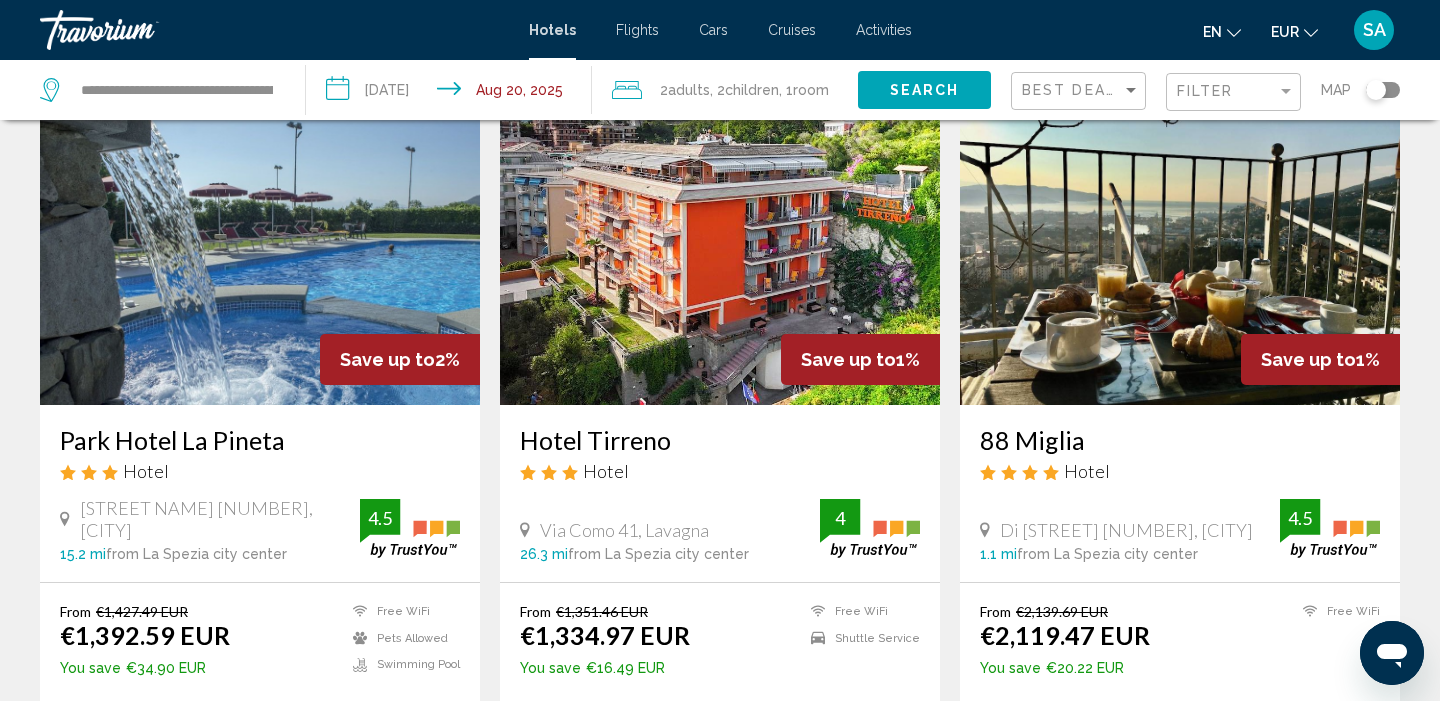 scroll, scrollTop: 1728, scrollLeft: 0, axis: vertical 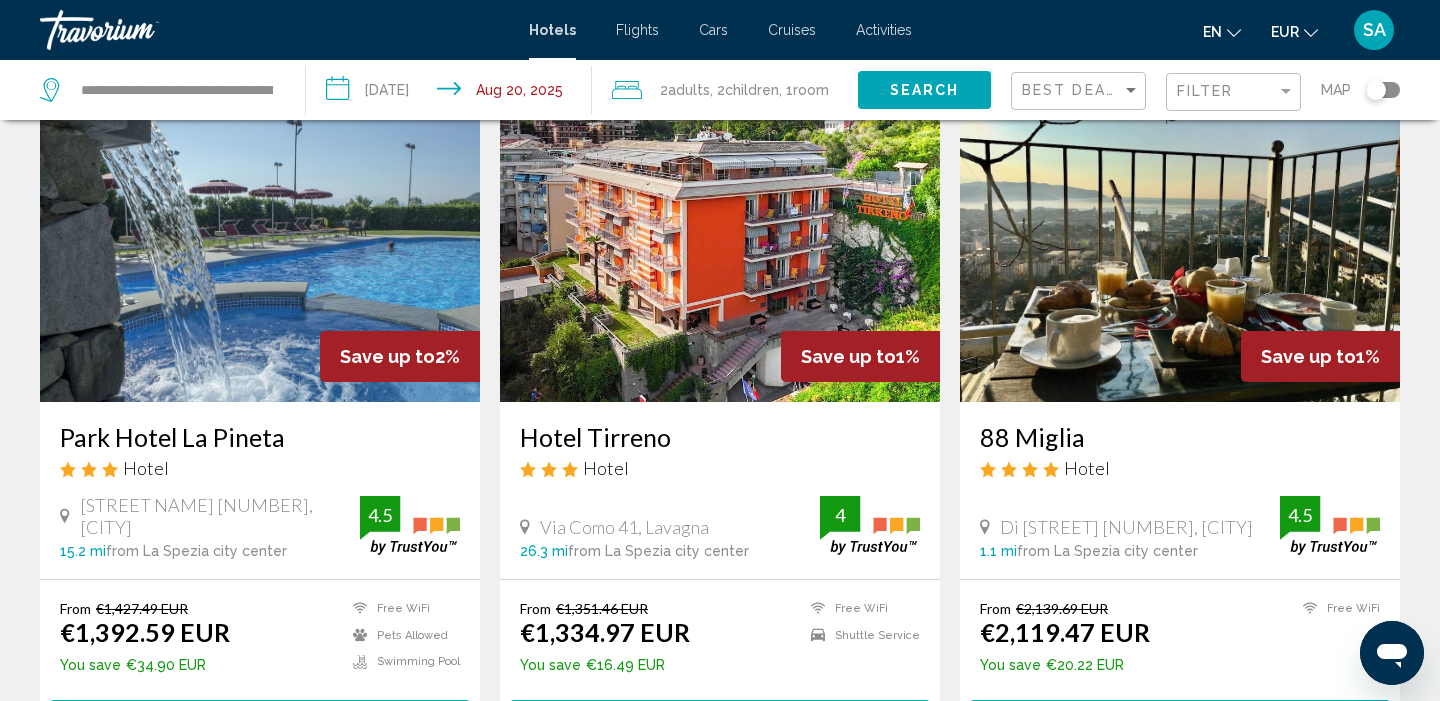 click on "Select Room" at bounding box center [259, 720] 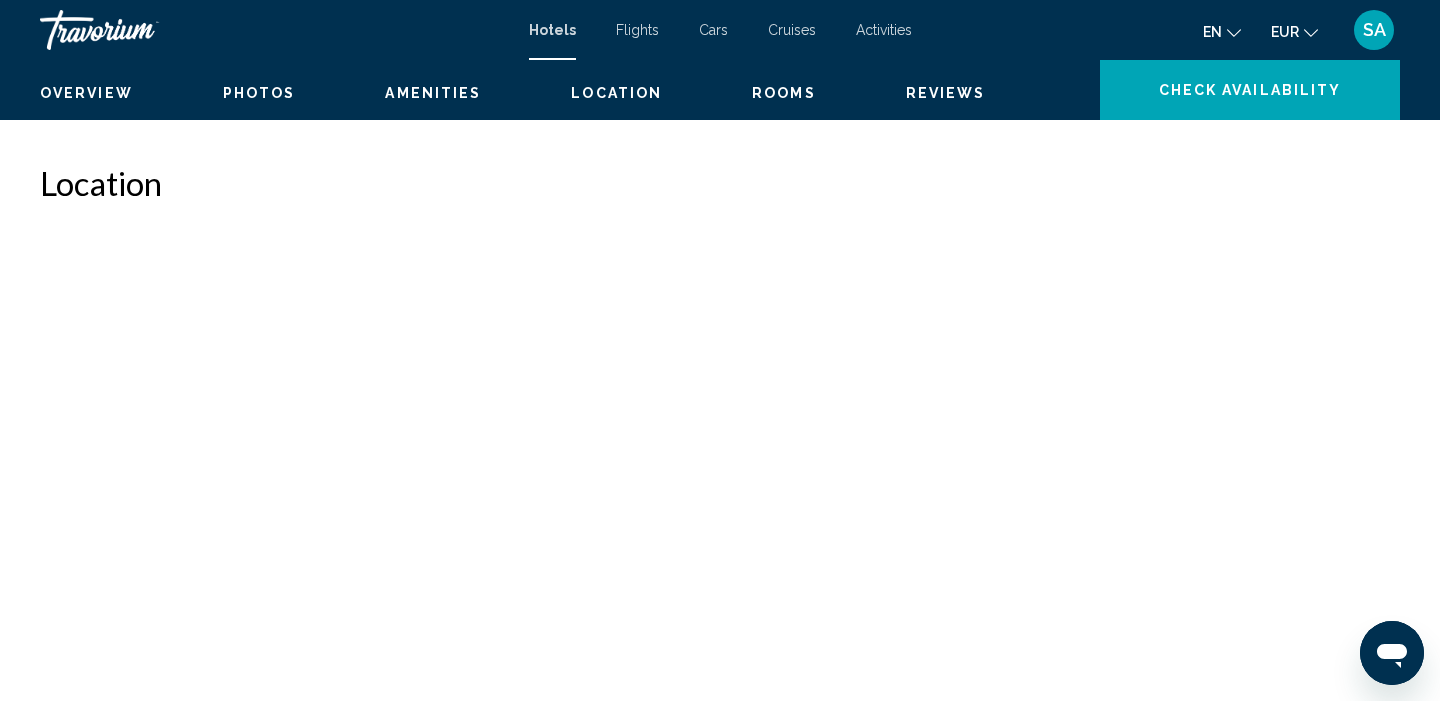 scroll, scrollTop: 0, scrollLeft: 0, axis: both 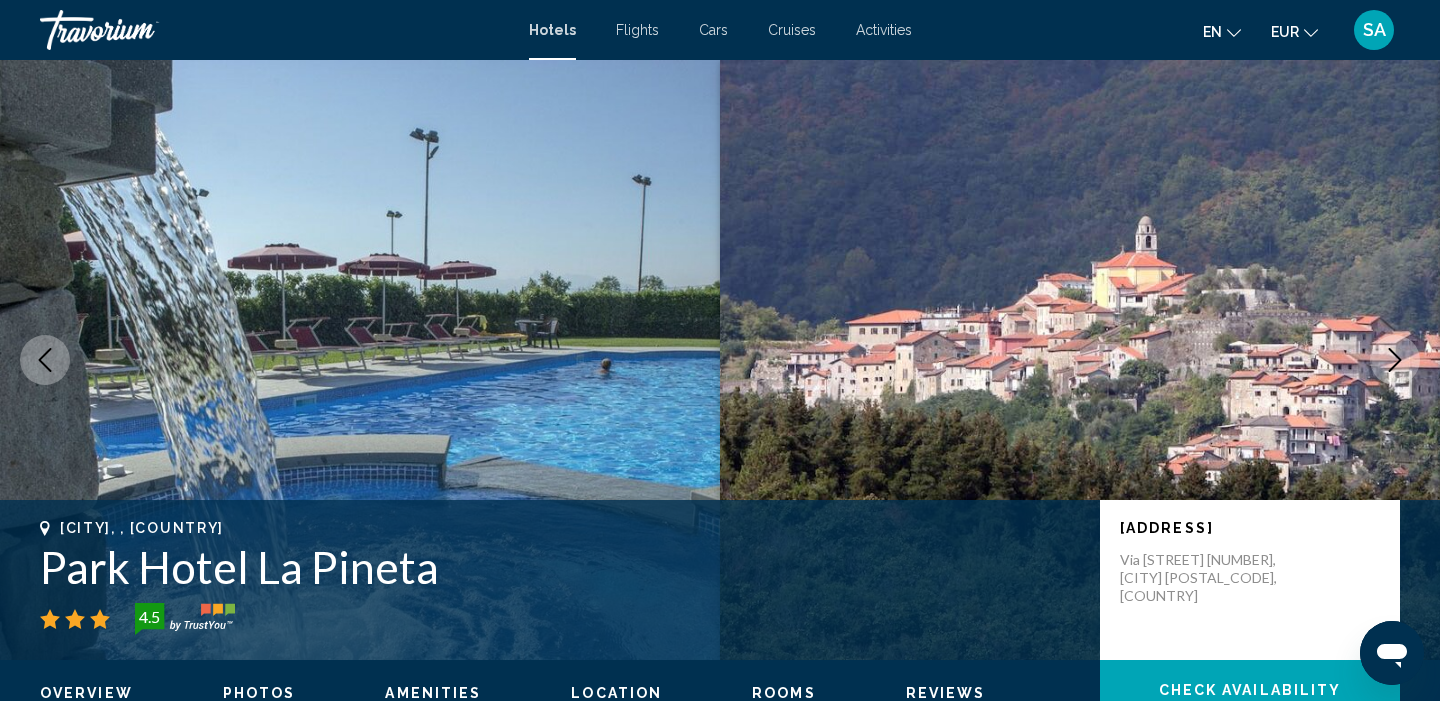 click on "Park Hotel La Pineta" at bounding box center [560, 567] 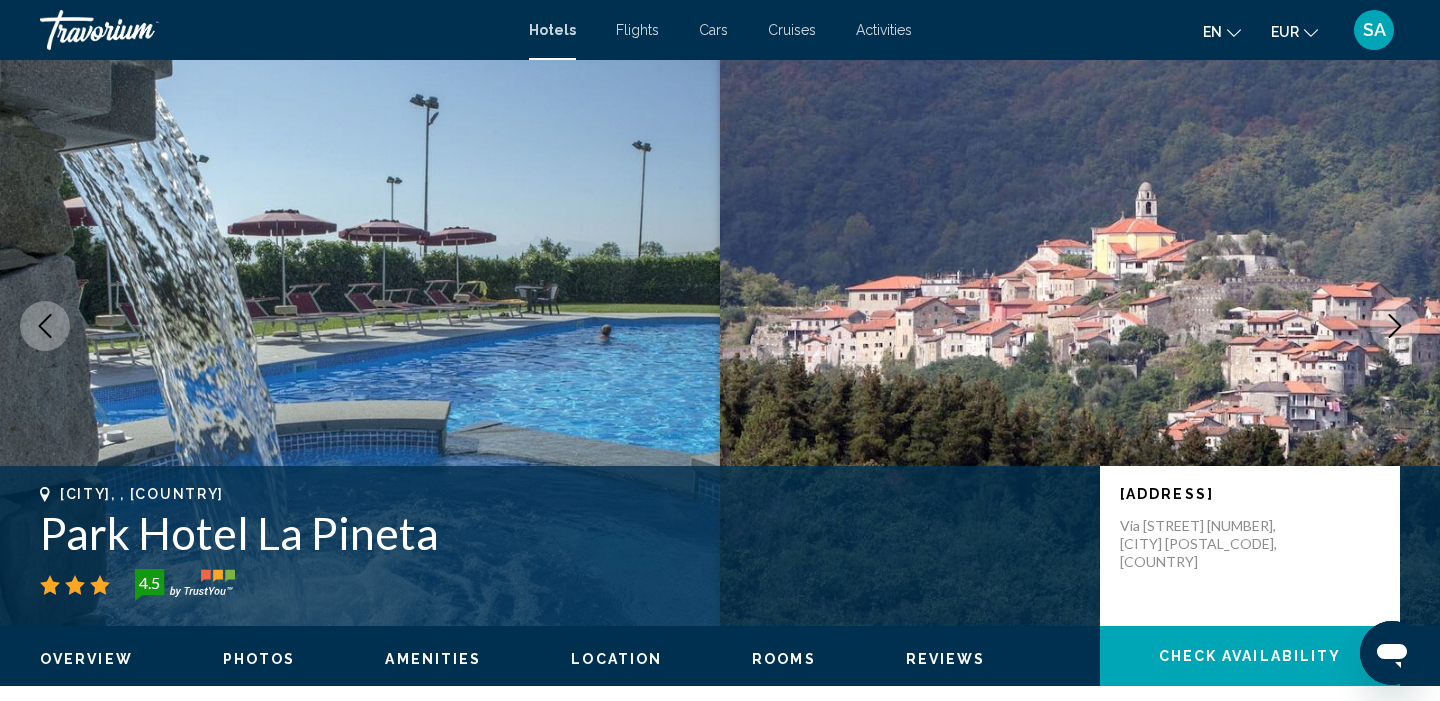 scroll, scrollTop: 36, scrollLeft: 0, axis: vertical 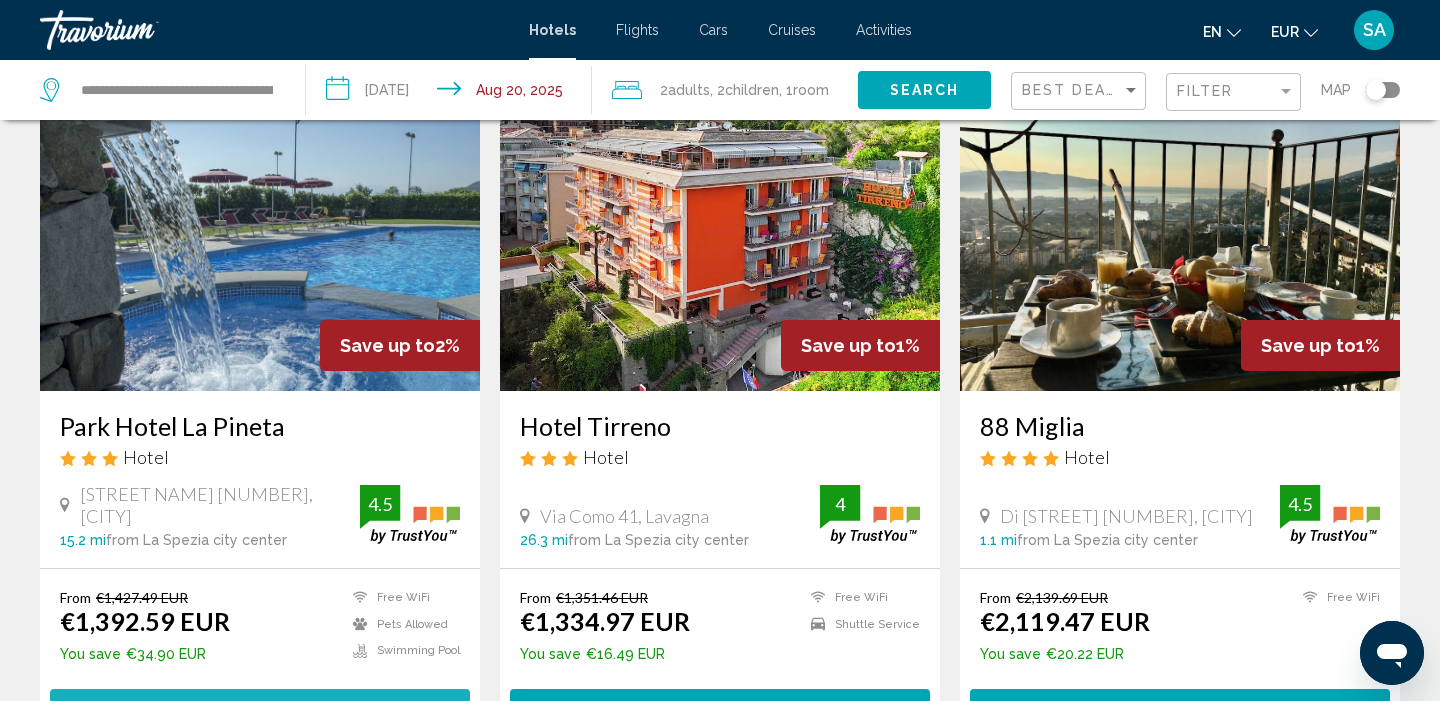 click on "Select Room" at bounding box center [260, 707] 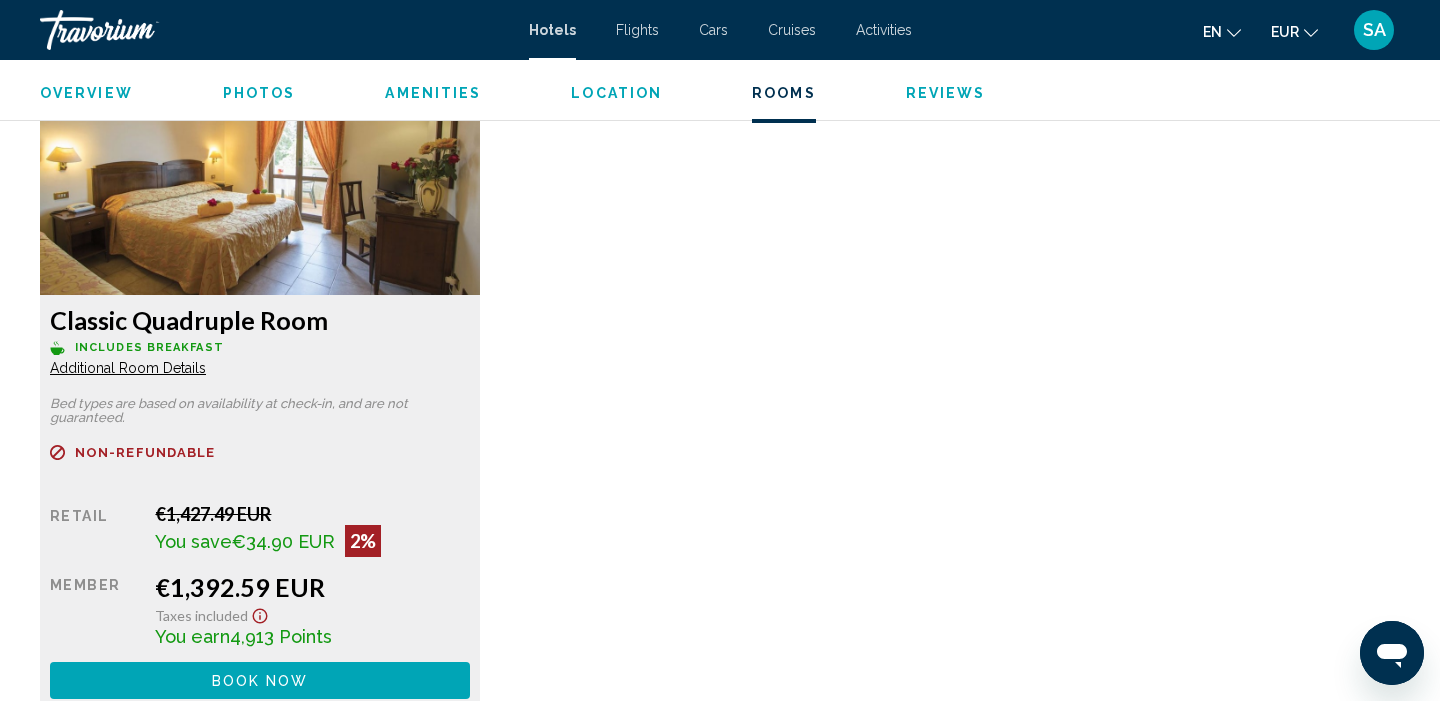 scroll, scrollTop: 2725, scrollLeft: 0, axis: vertical 